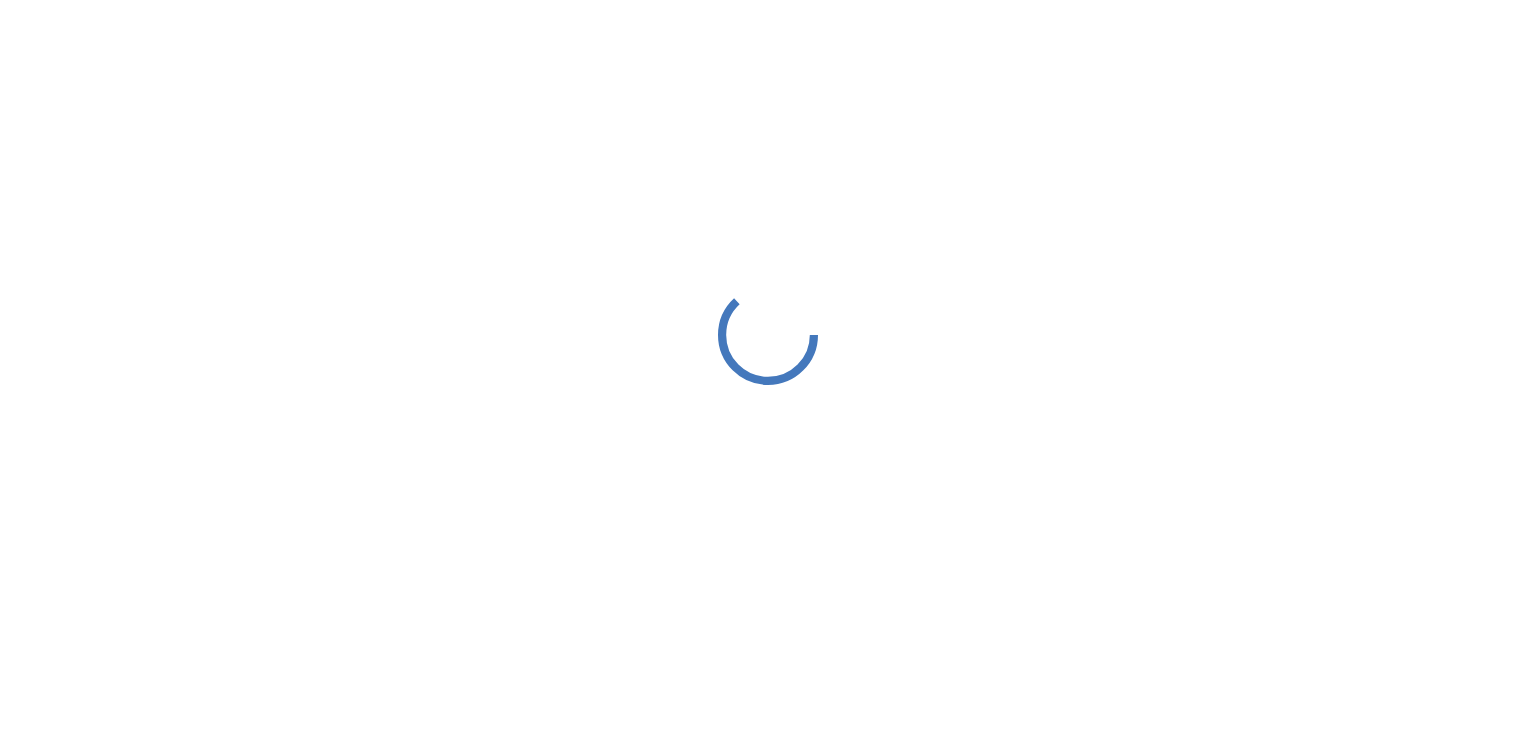 scroll, scrollTop: 0, scrollLeft: 0, axis: both 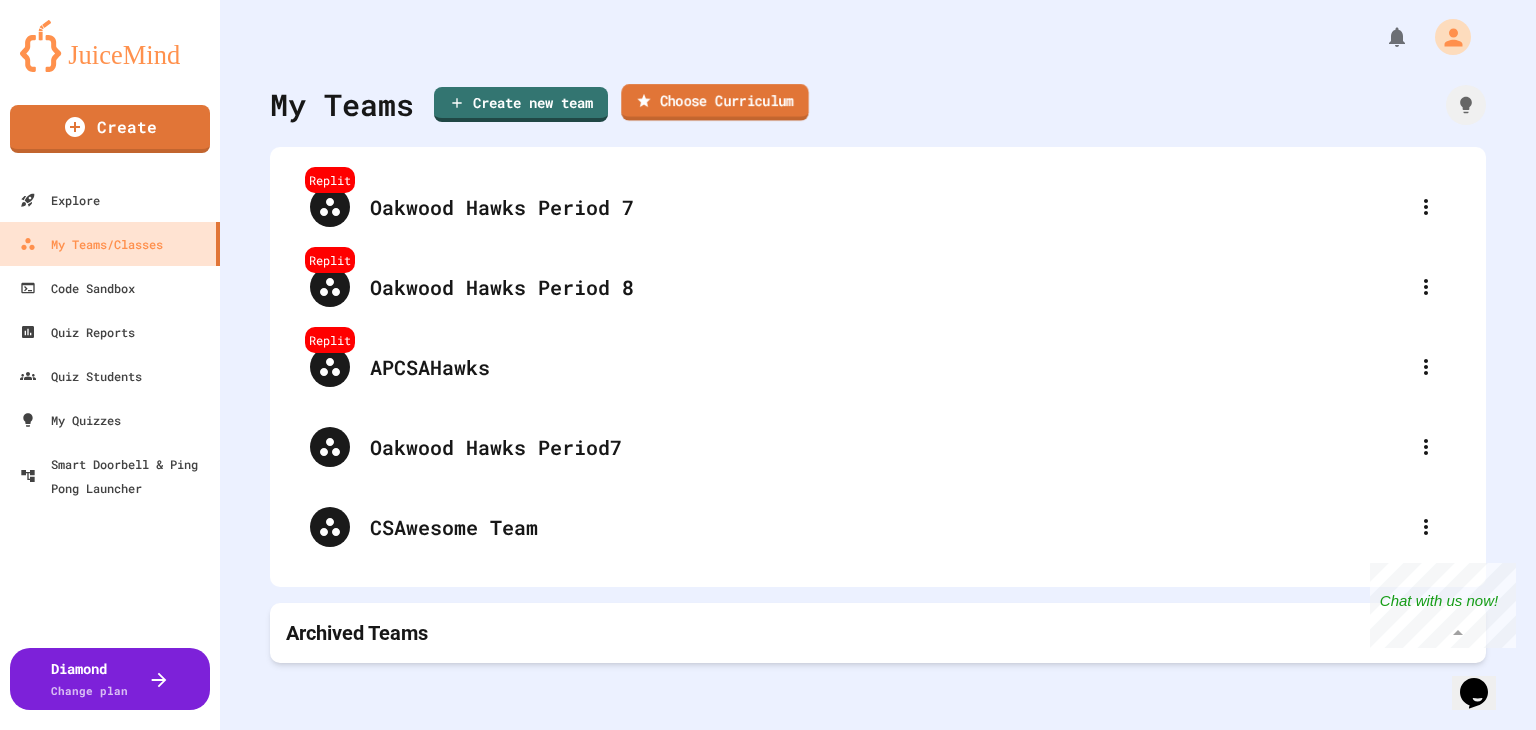 click on "Choose Curriculum" at bounding box center [714, 102] 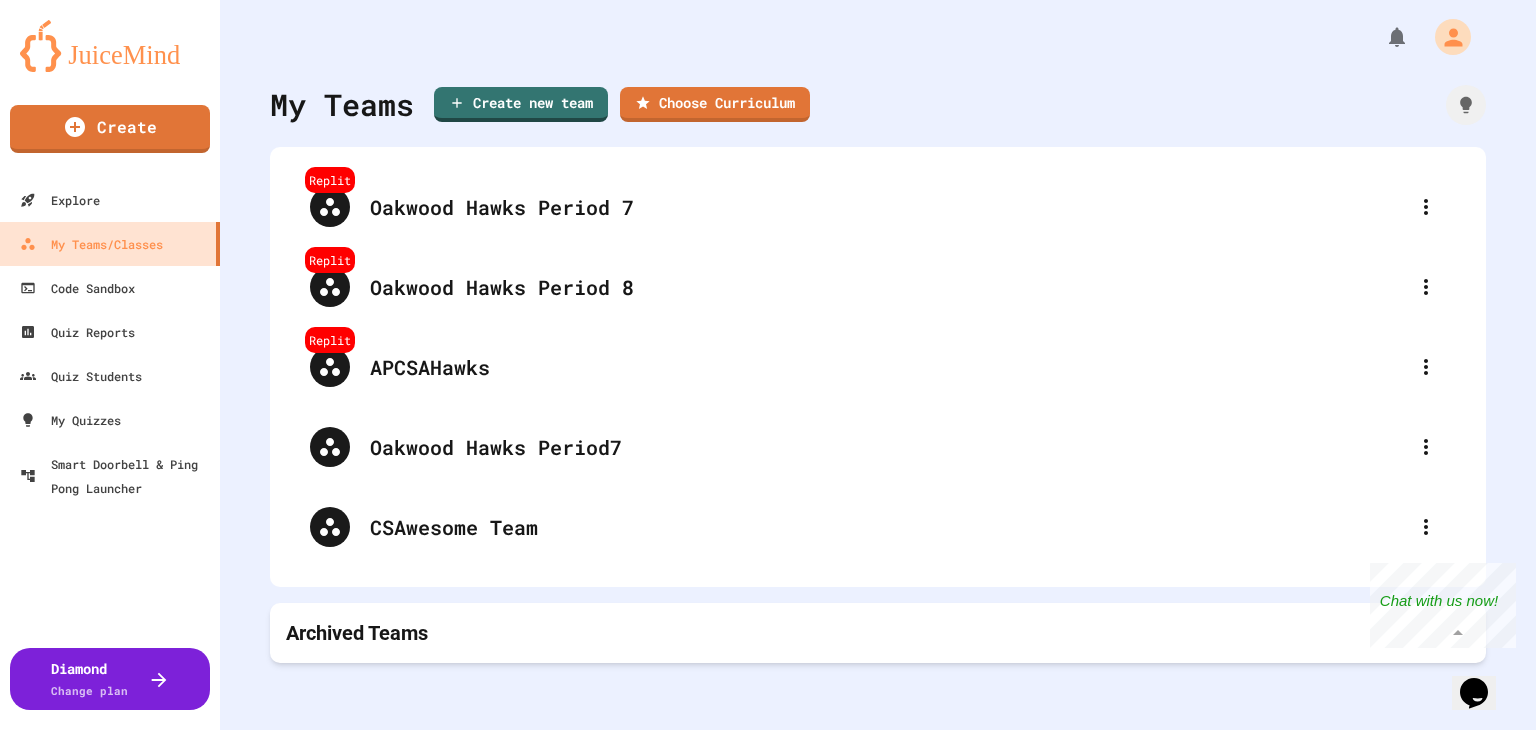 click on "7   courses available" at bounding box center [768, 919] 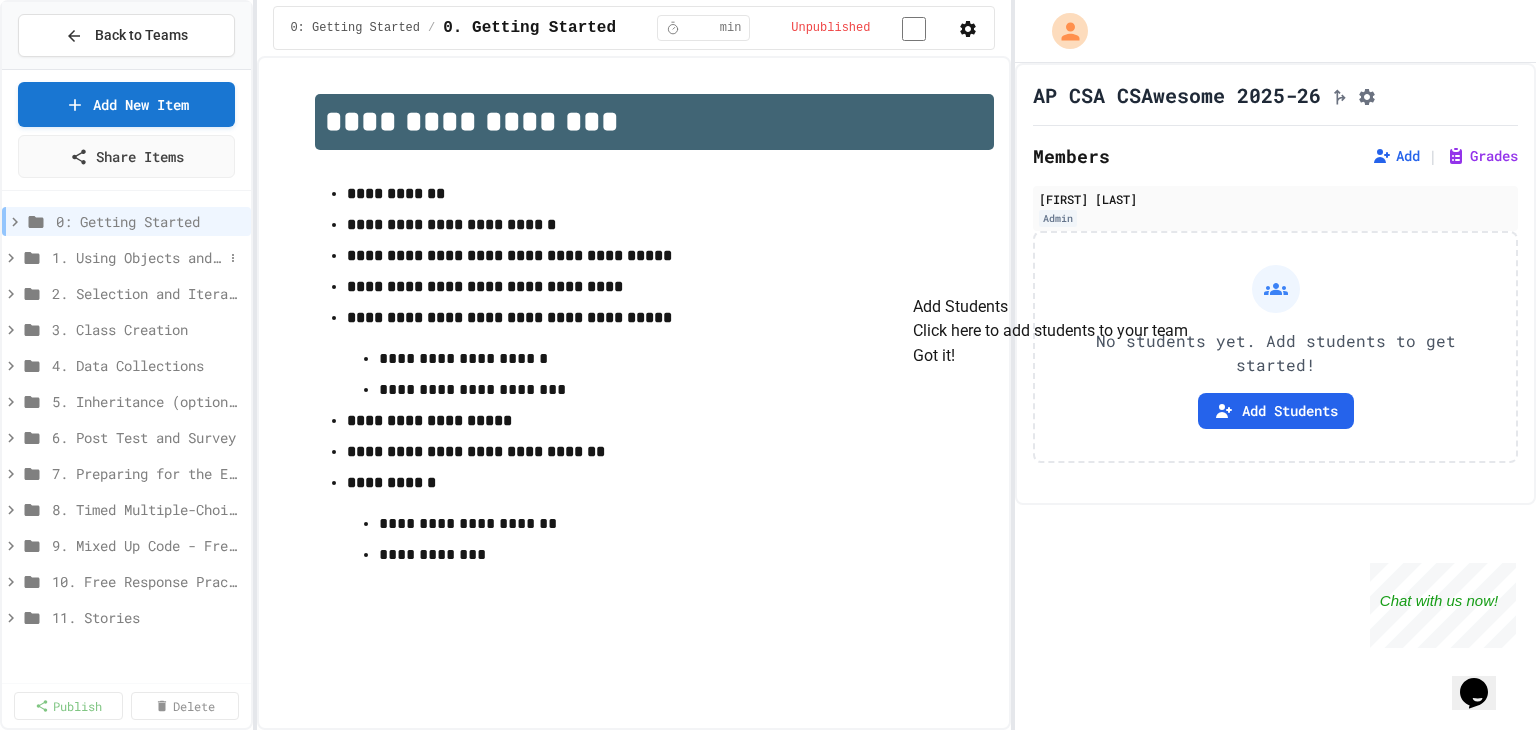 click 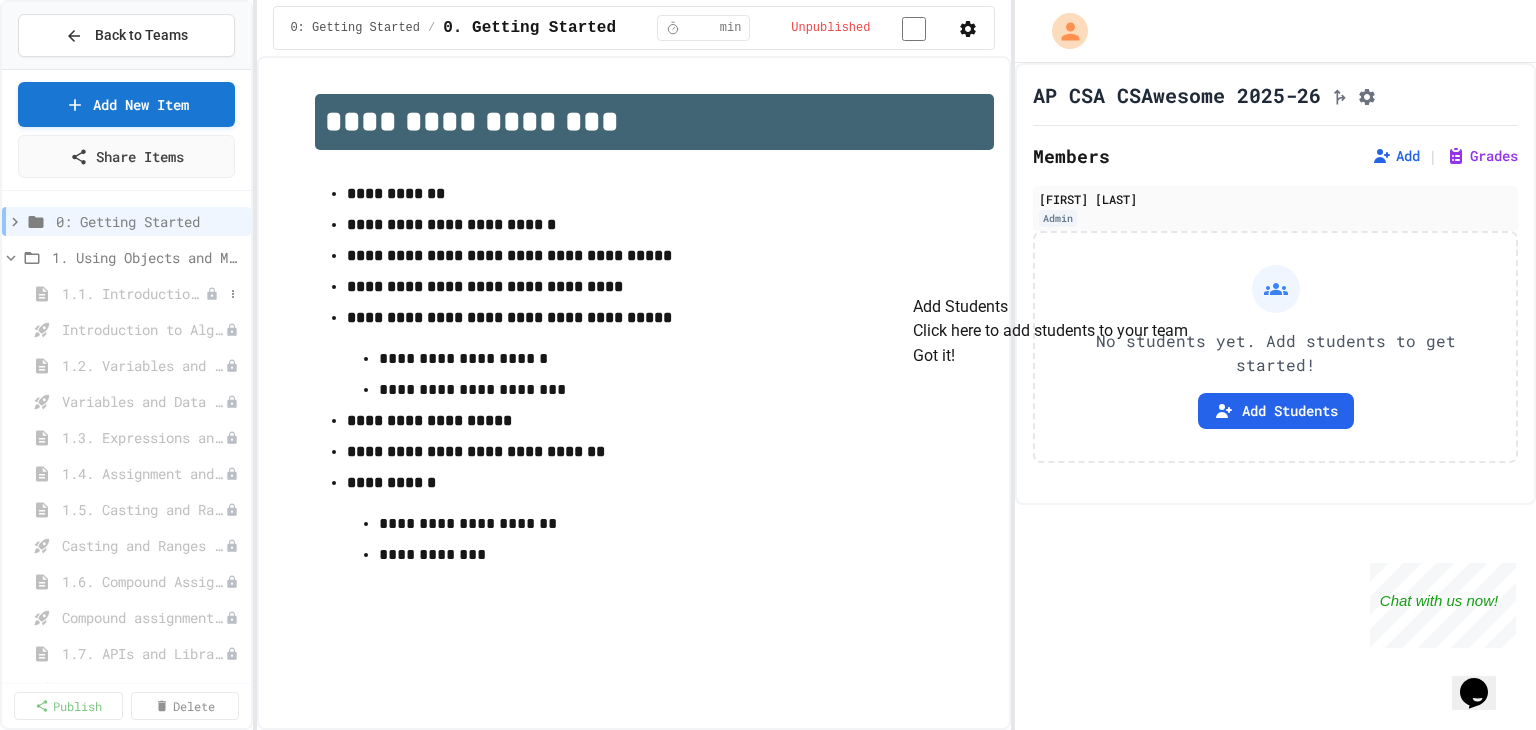 click on "1.1. Introduction to Algorithms, Programming, and Compilers" at bounding box center (133, 293) 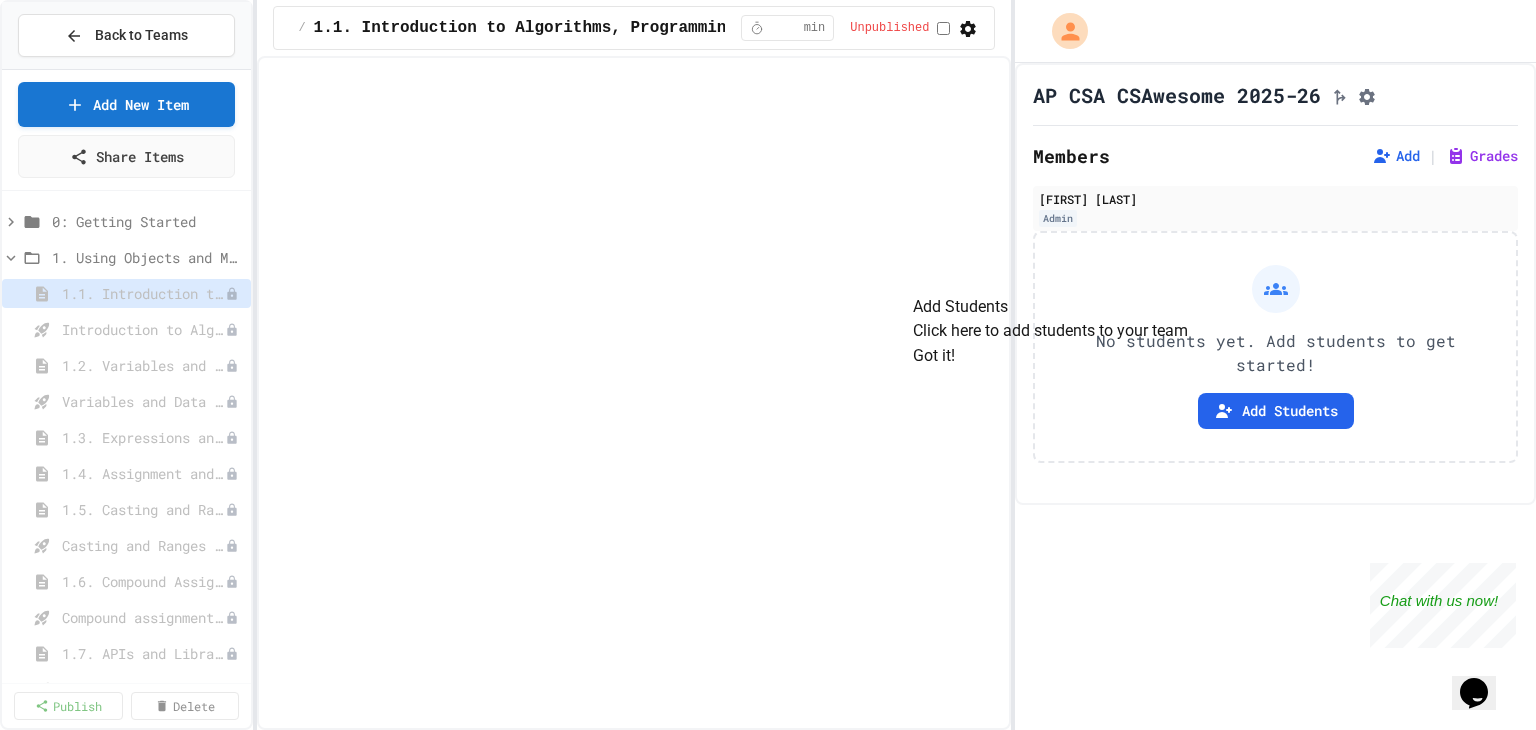 select on "***" 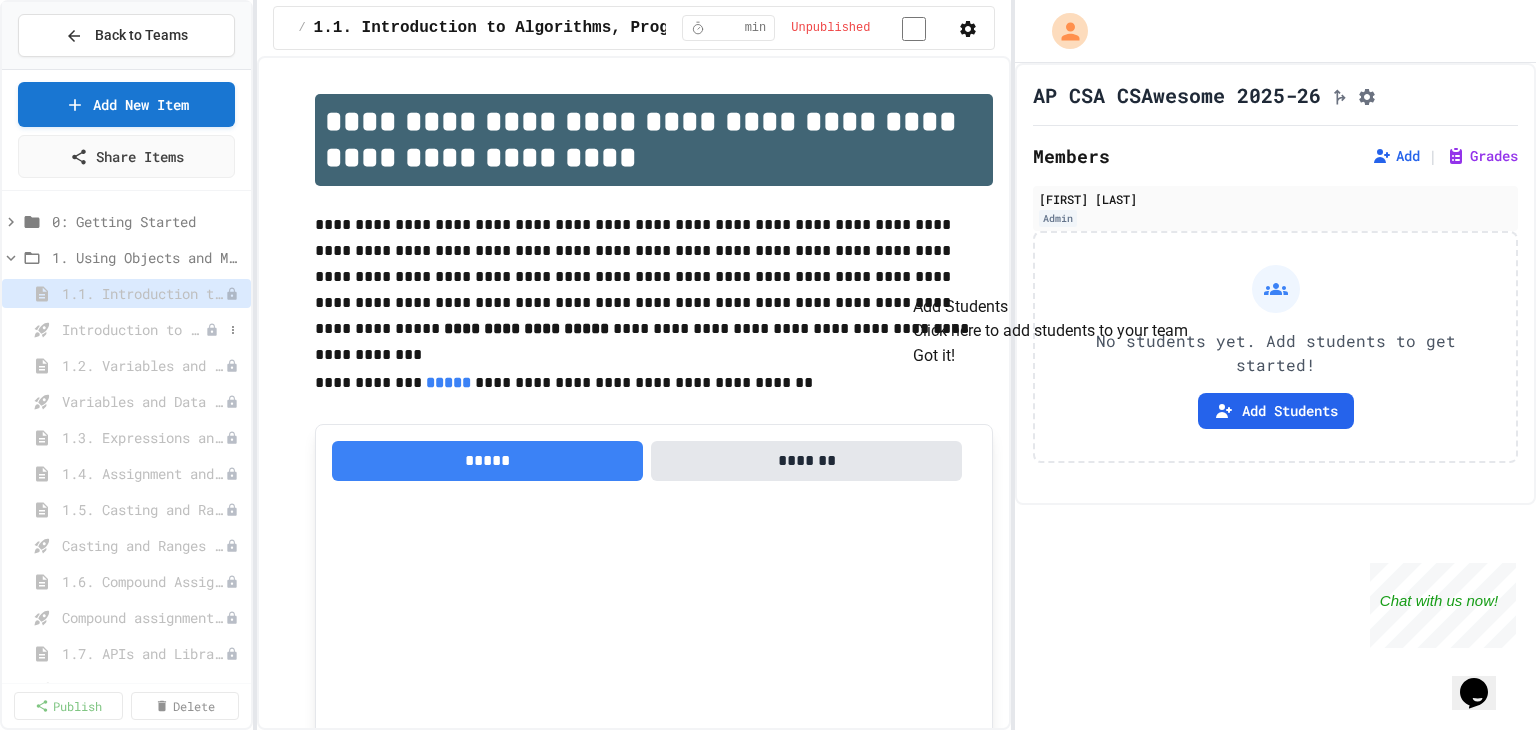 click on "Introduction to Algorithms, Programming, and Compilers" at bounding box center [133, 329] 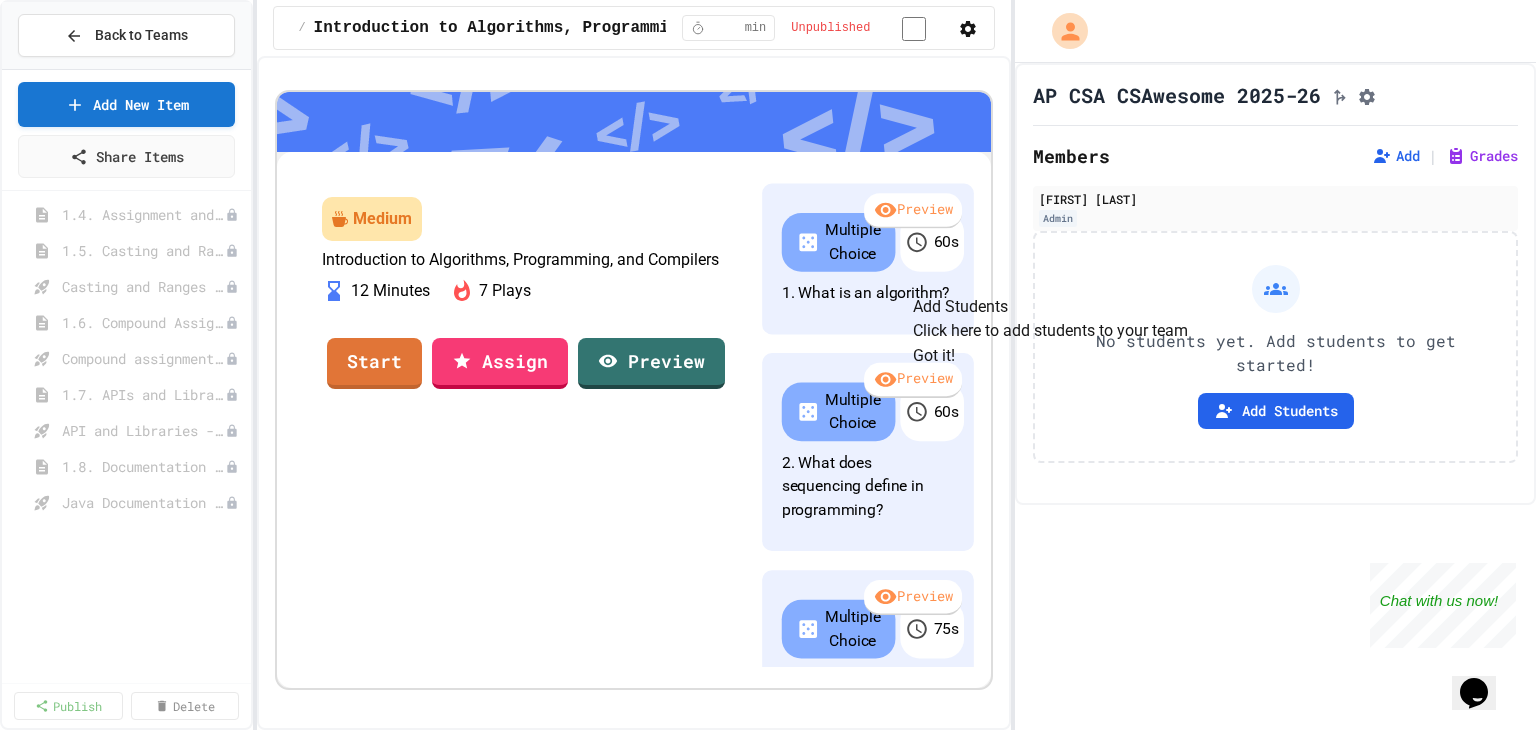 scroll, scrollTop: 0, scrollLeft: 0, axis: both 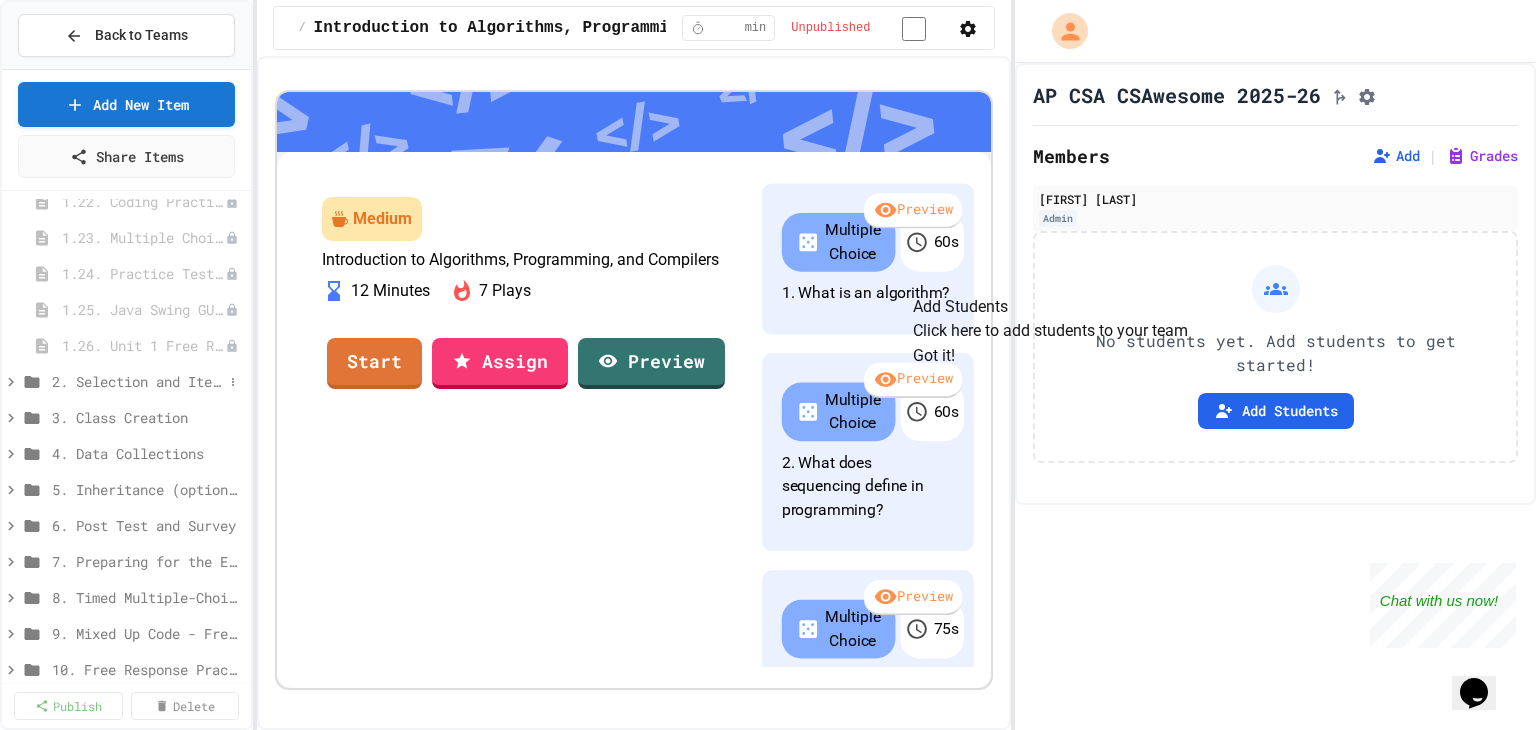 click 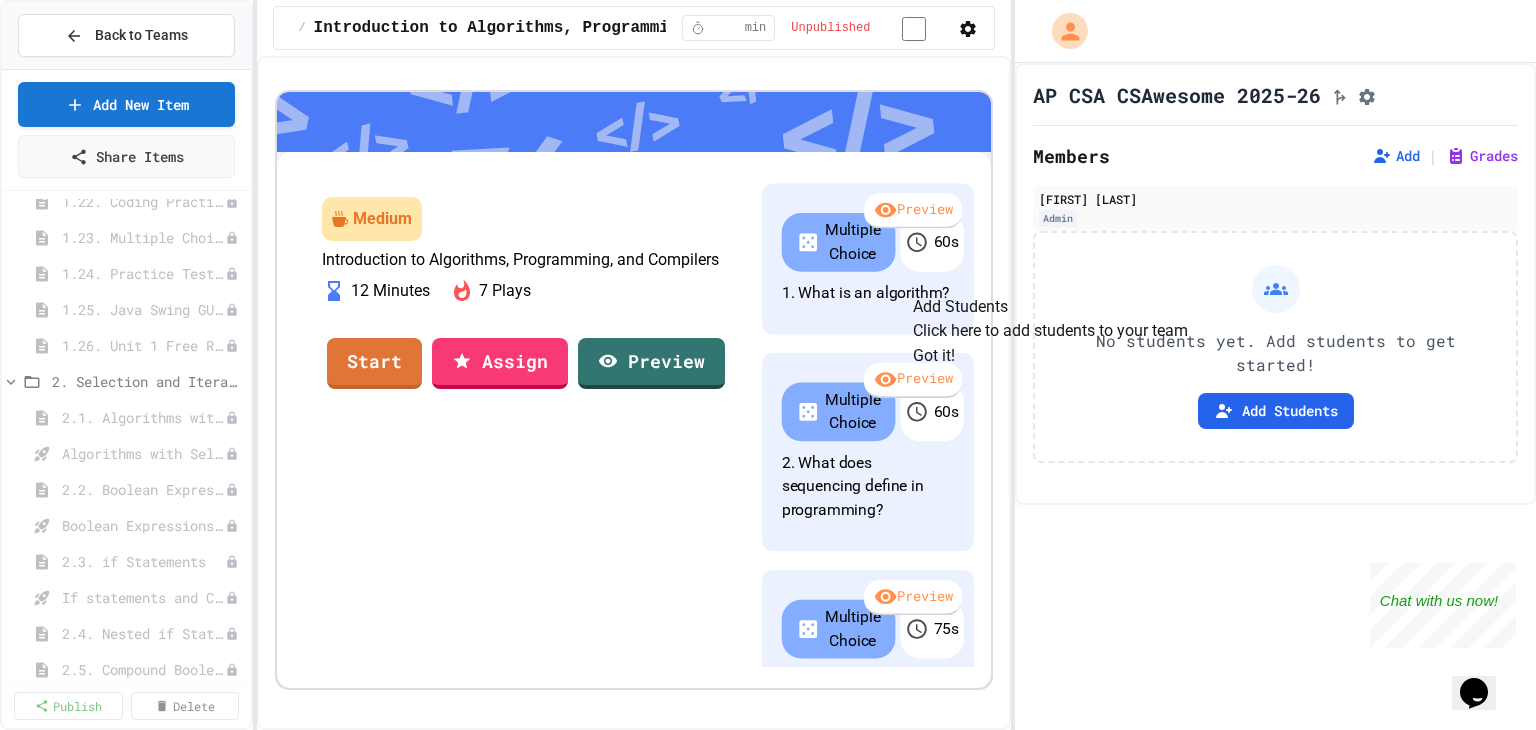 click 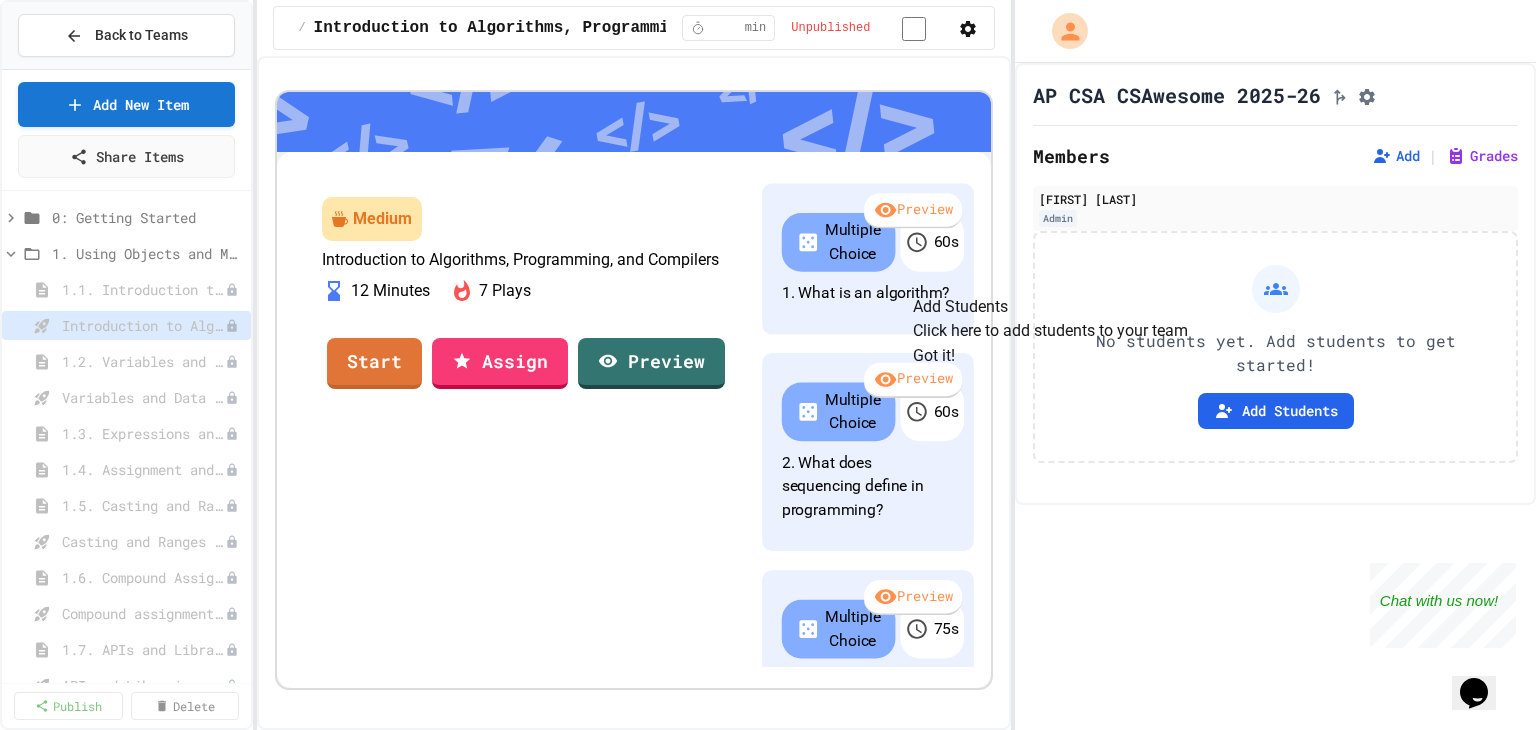 scroll, scrollTop: 0, scrollLeft: 0, axis: both 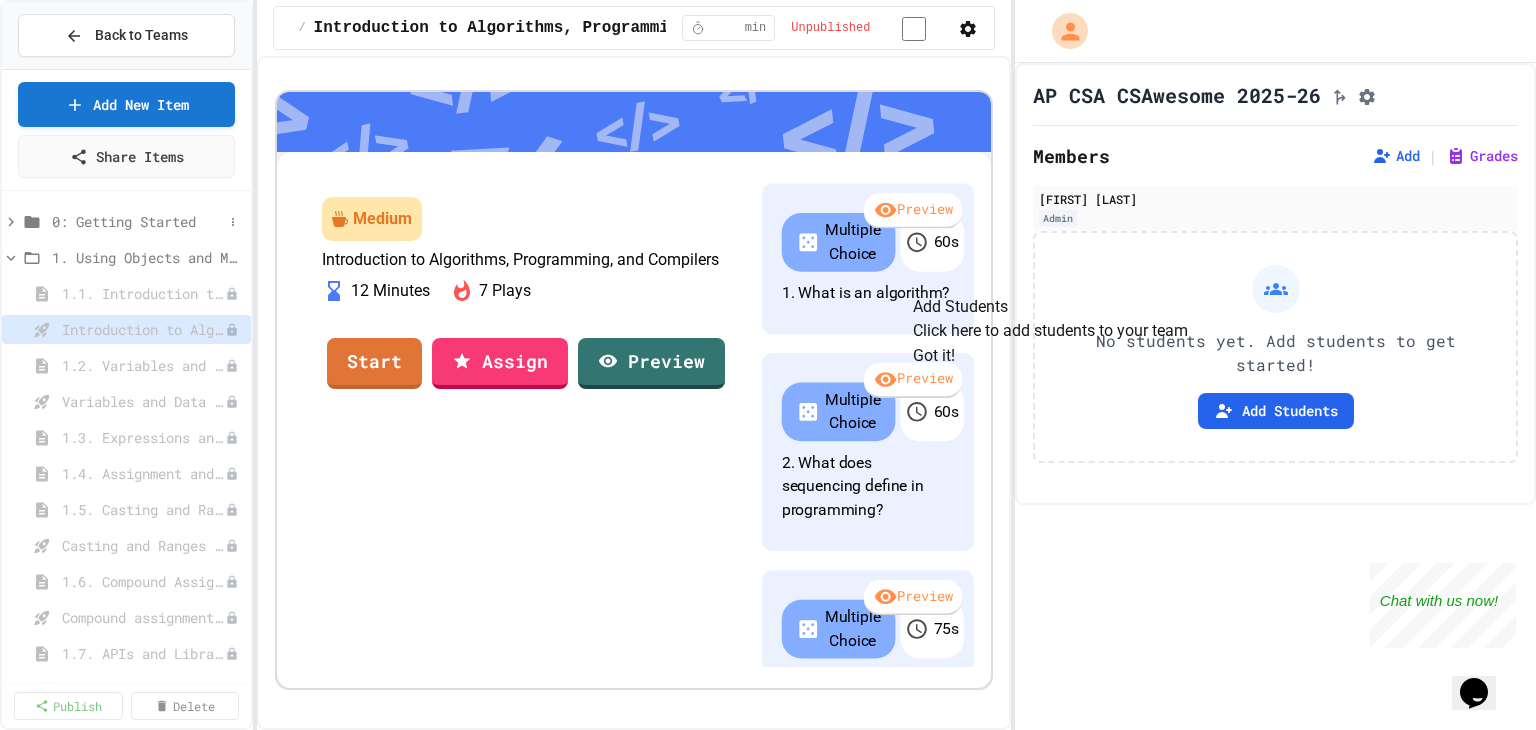 click 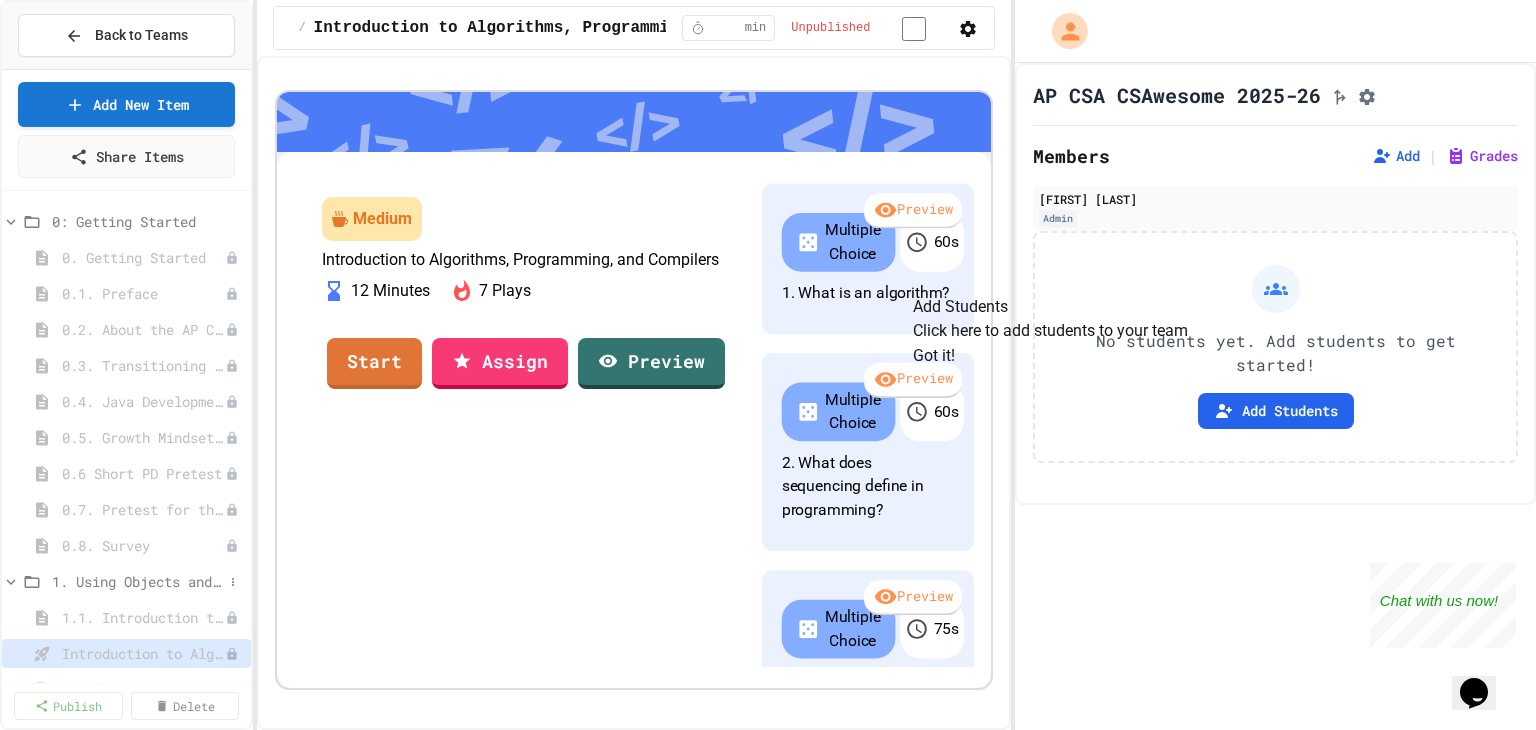 click on "1. Using Objects and Methods" at bounding box center [126, 581] 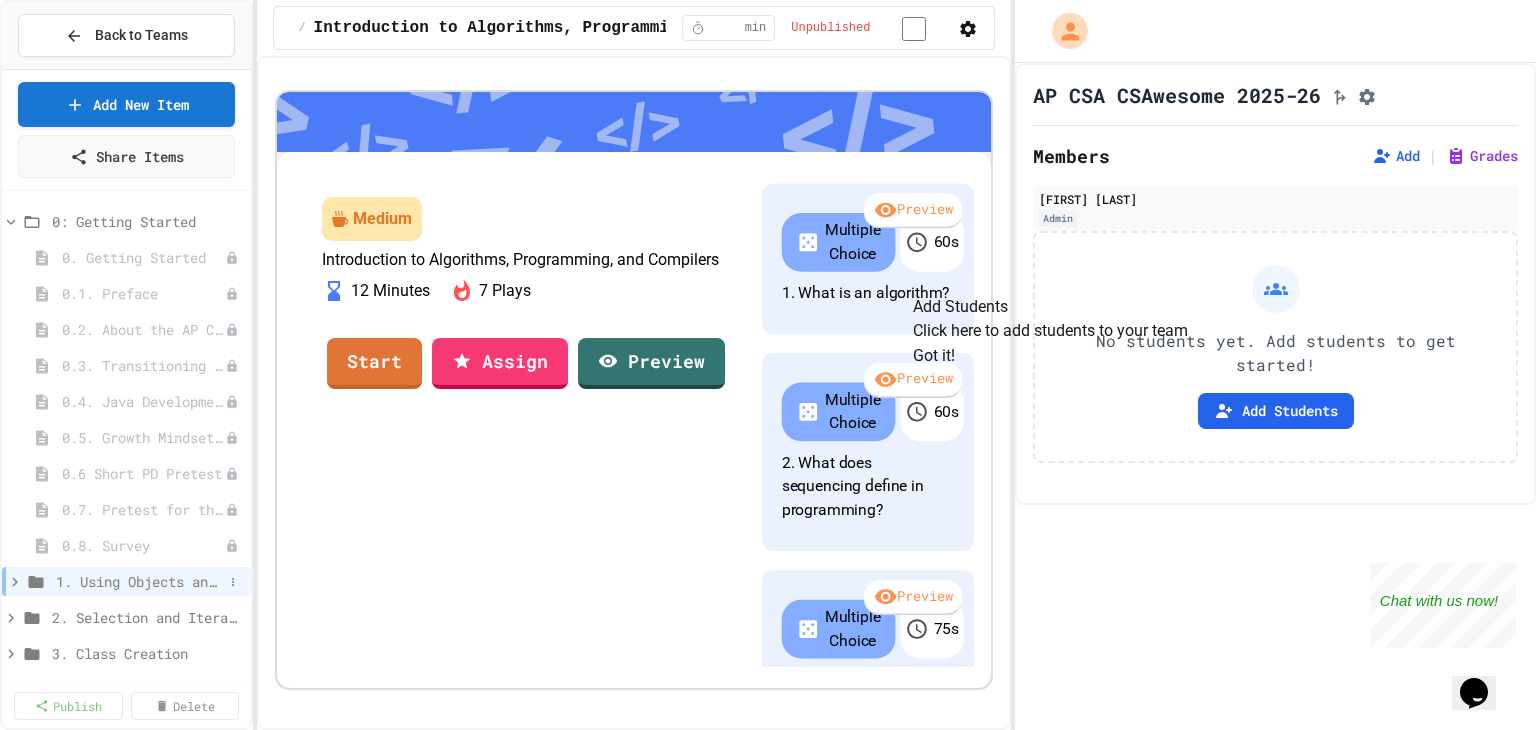 click 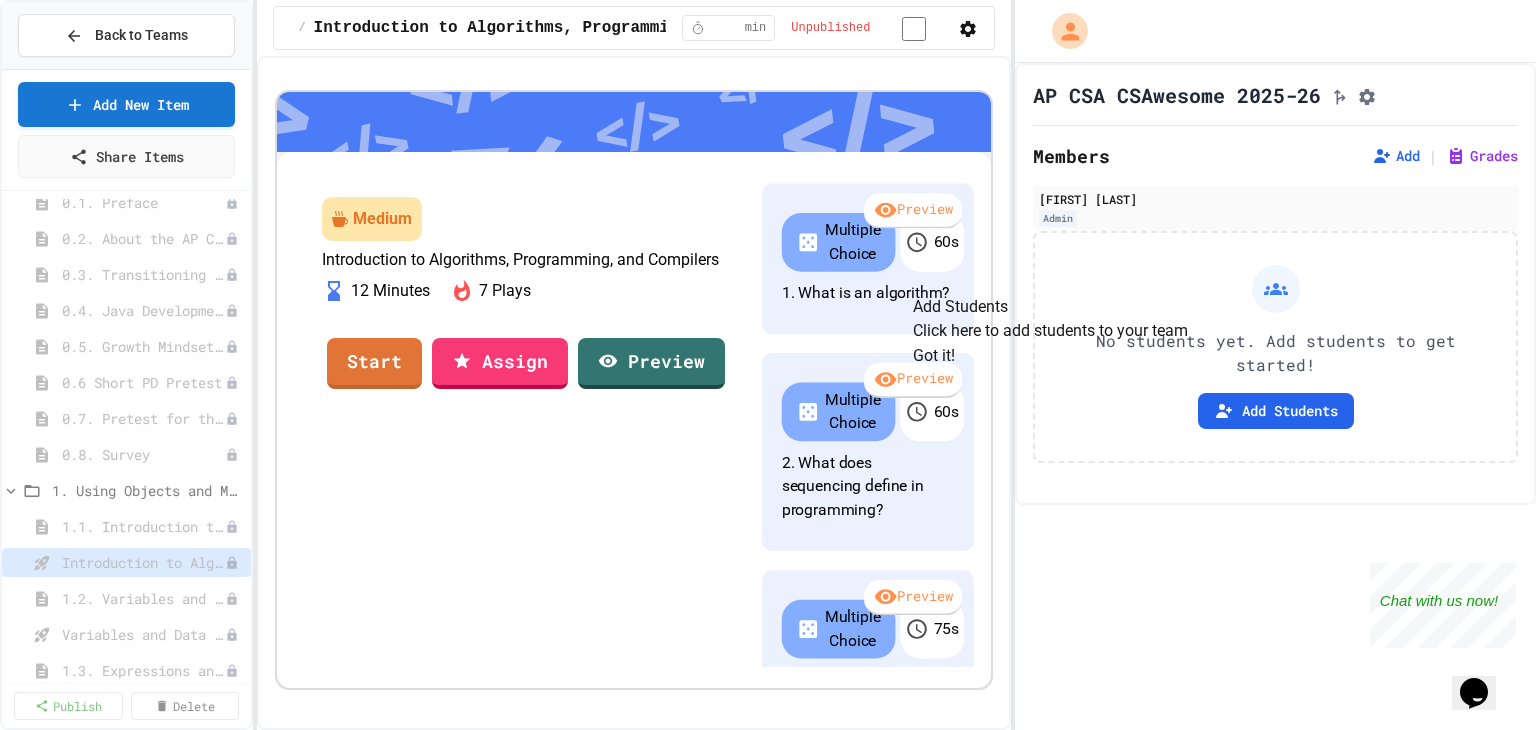 scroll, scrollTop: 253, scrollLeft: 0, axis: vertical 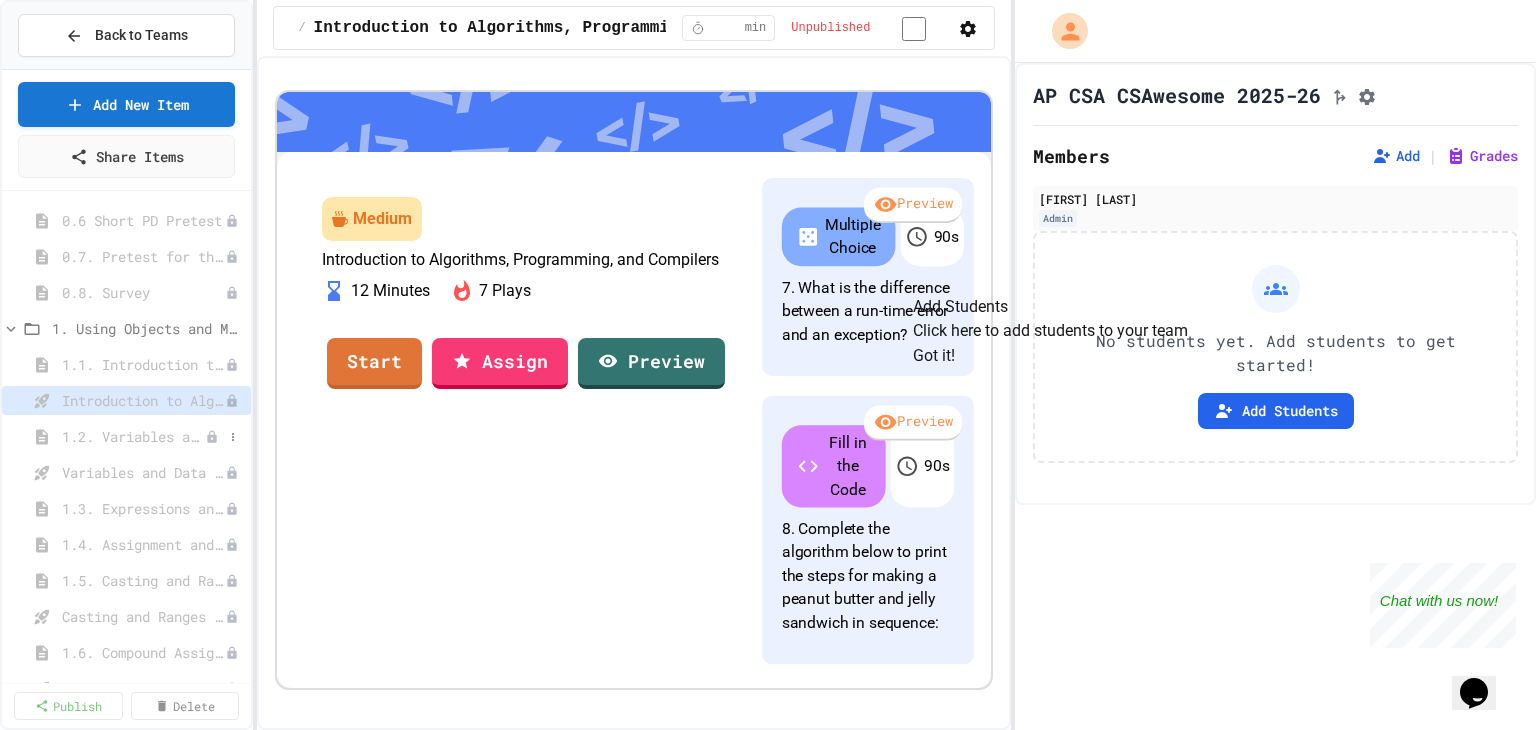 click on "1.2. Variables and Data Types" at bounding box center [133, 436] 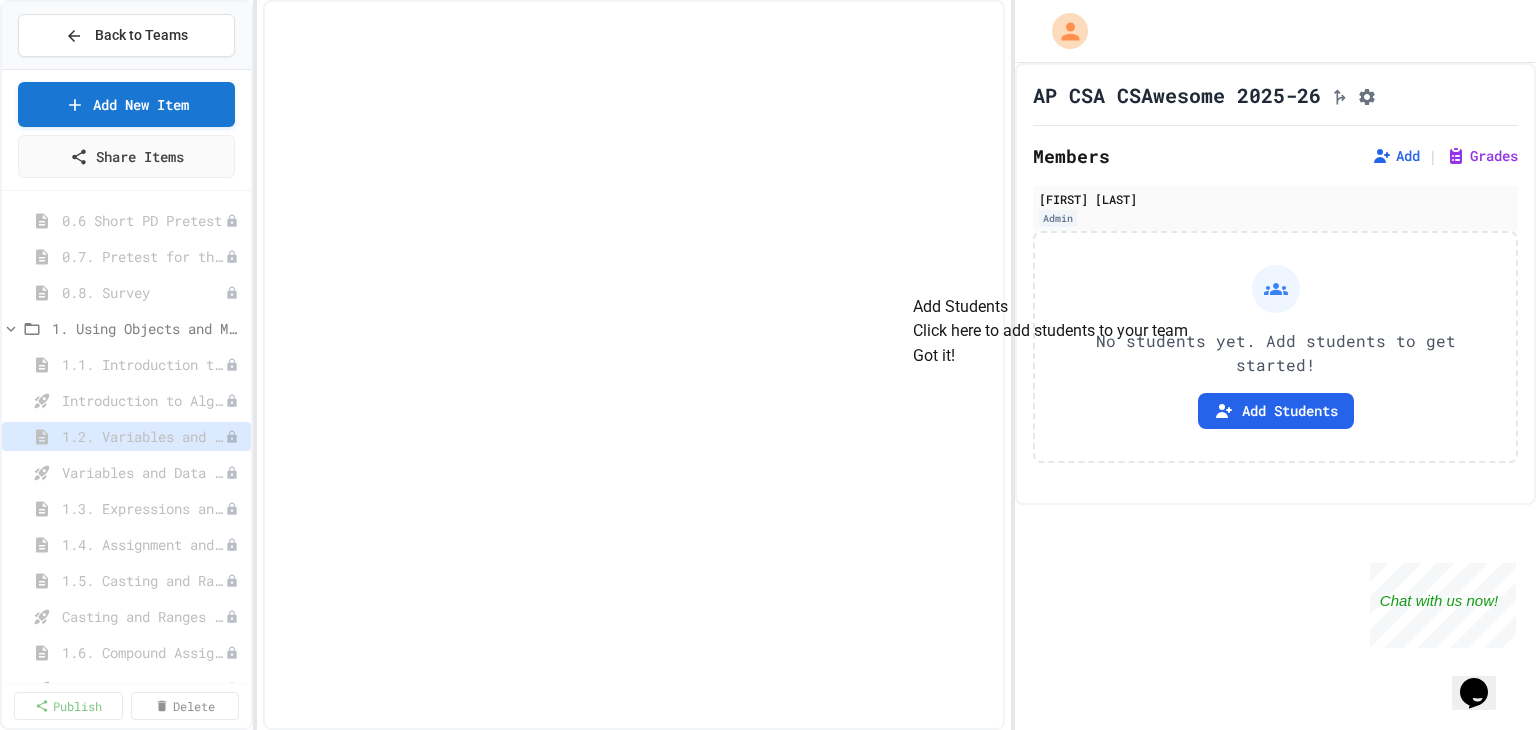 select on "***" 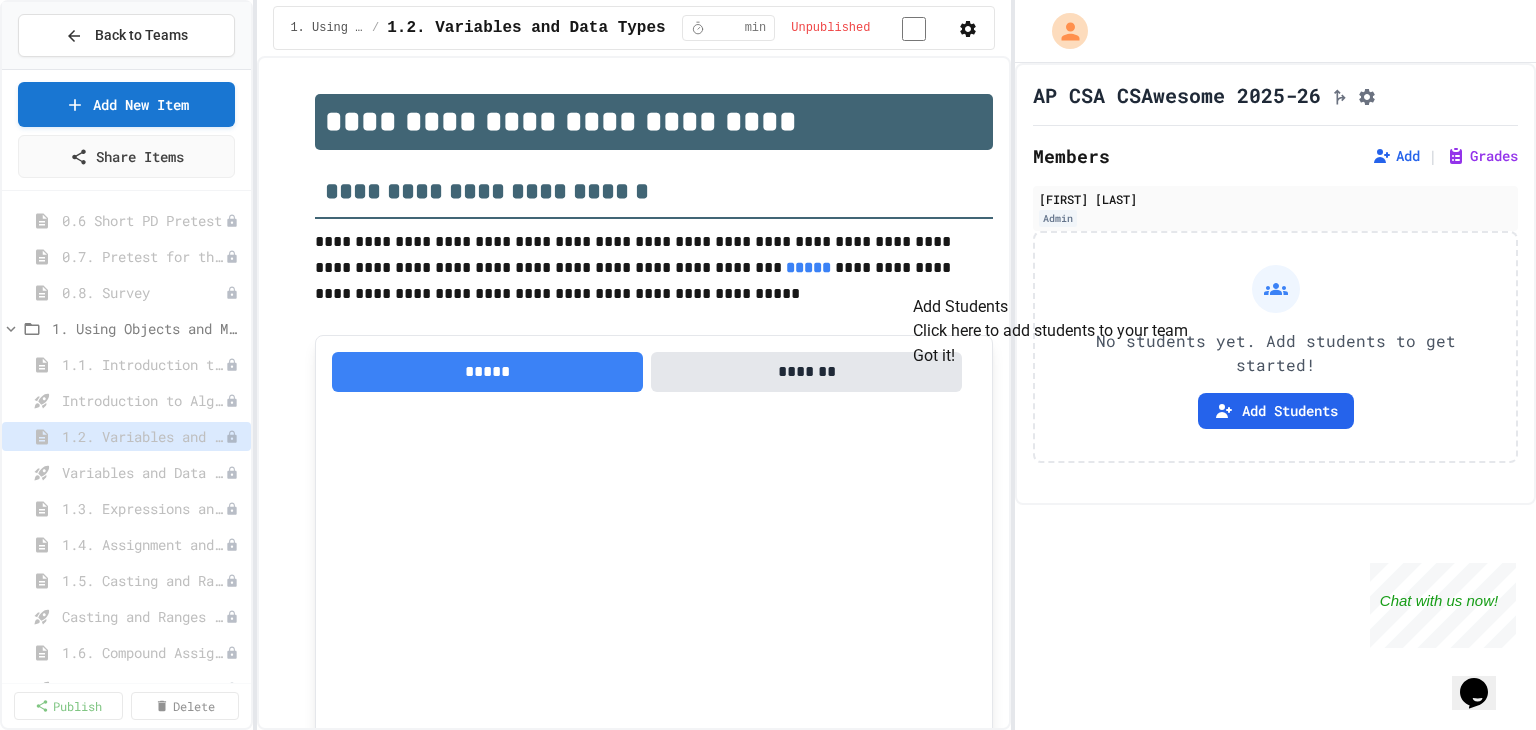 click on "Got it!" at bounding box center [934, 356] 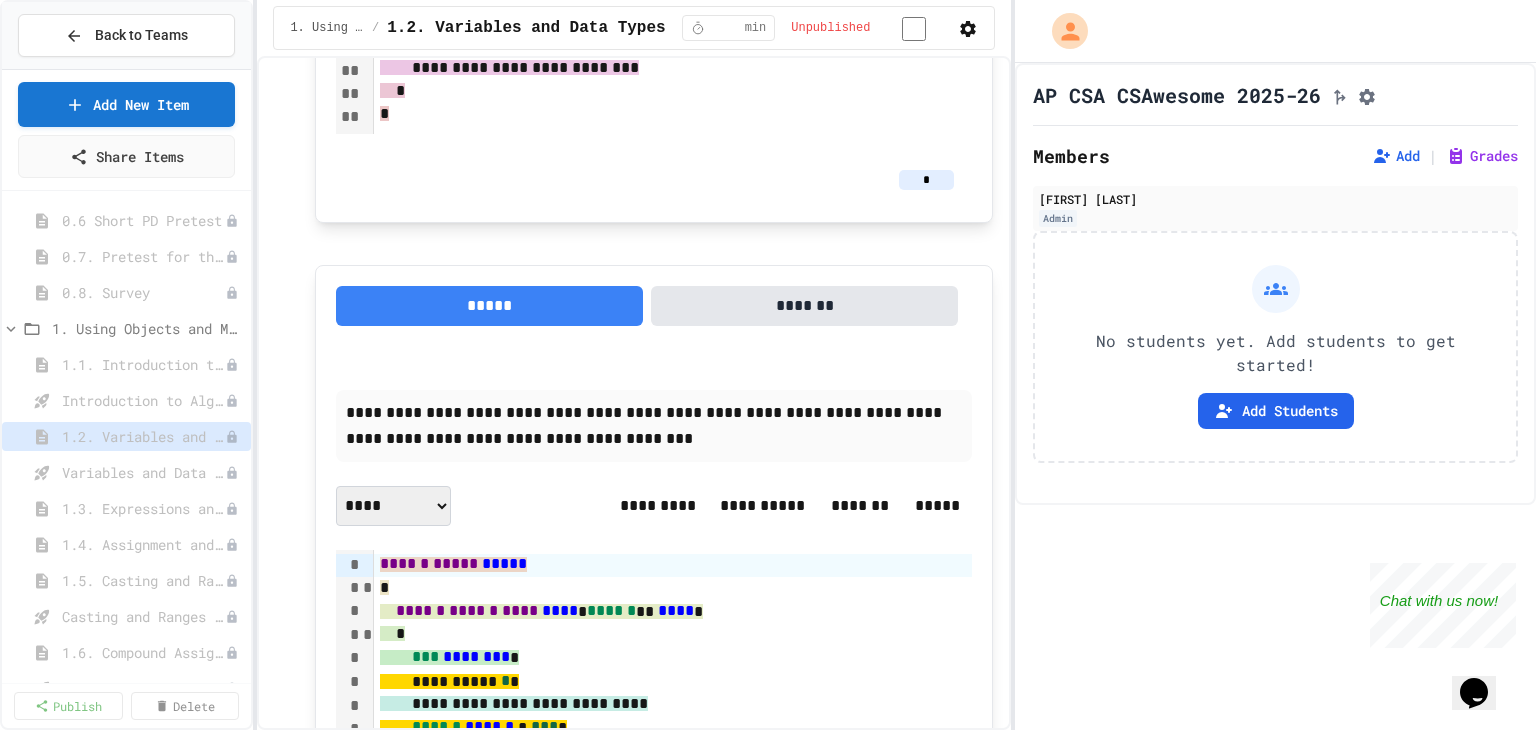 scroll, scrollTop: 7976, scrollLeft: 0, axis: vertical 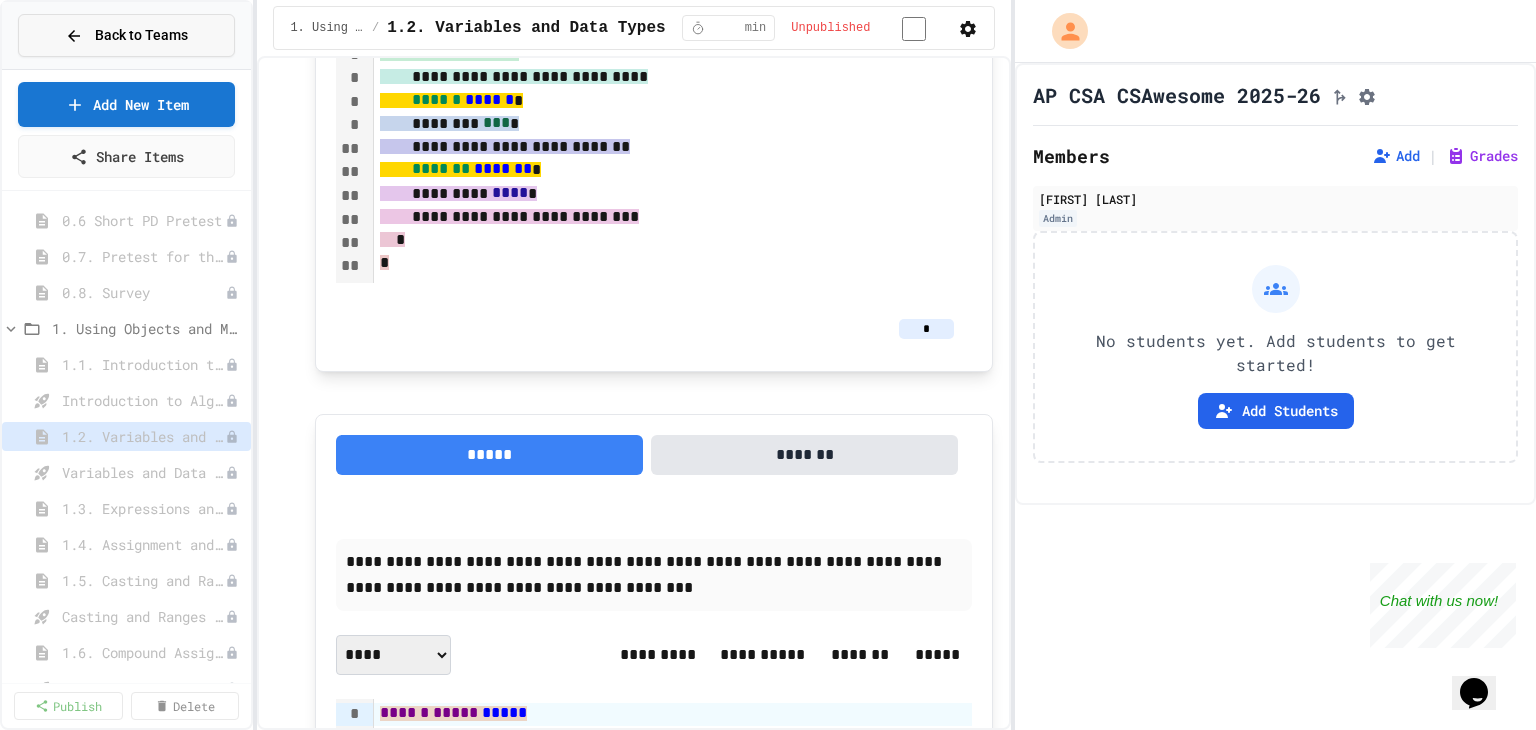 click on "Back to Teams" at bounding box center (141, 35) 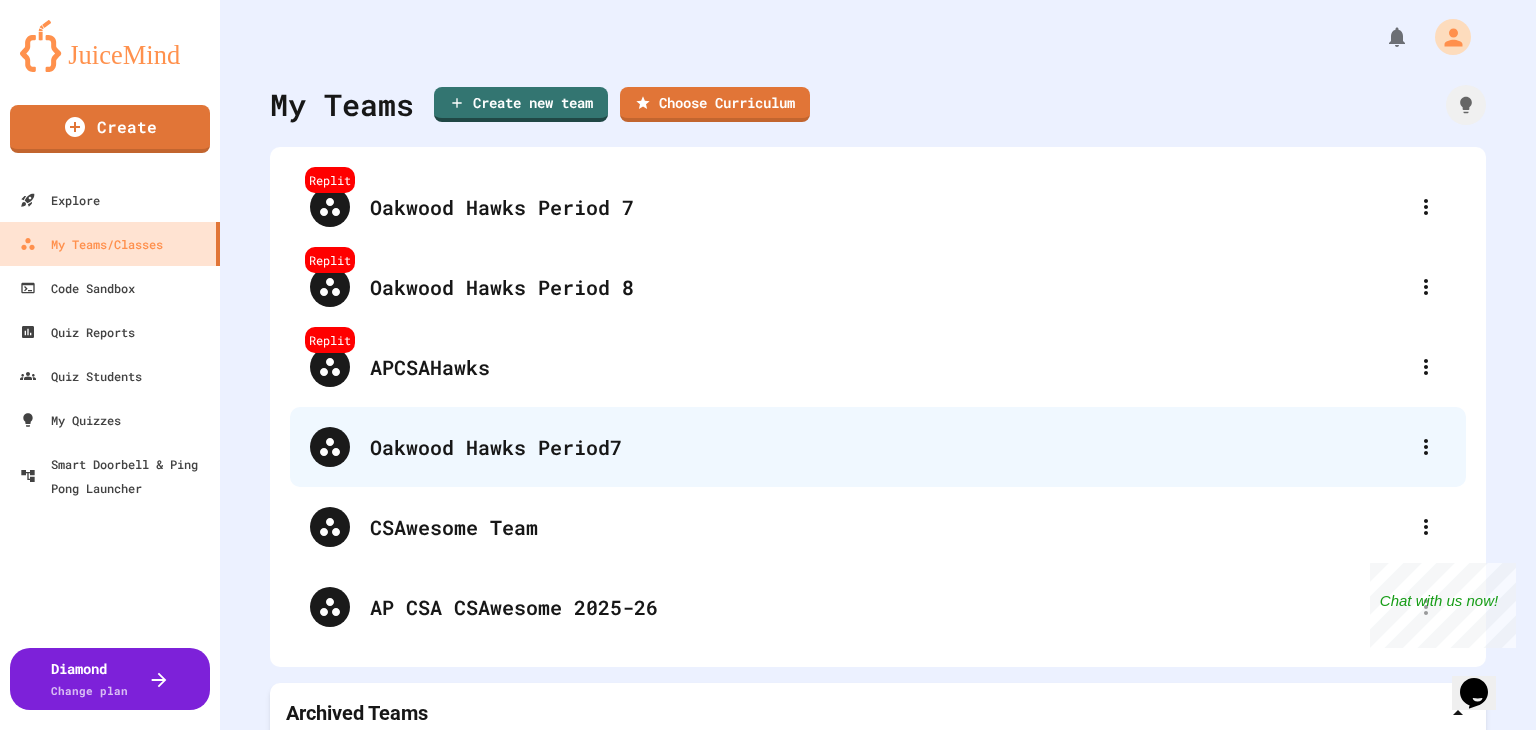 click on "Oakwood Hawks Period7" at bounding box center (888, 447) 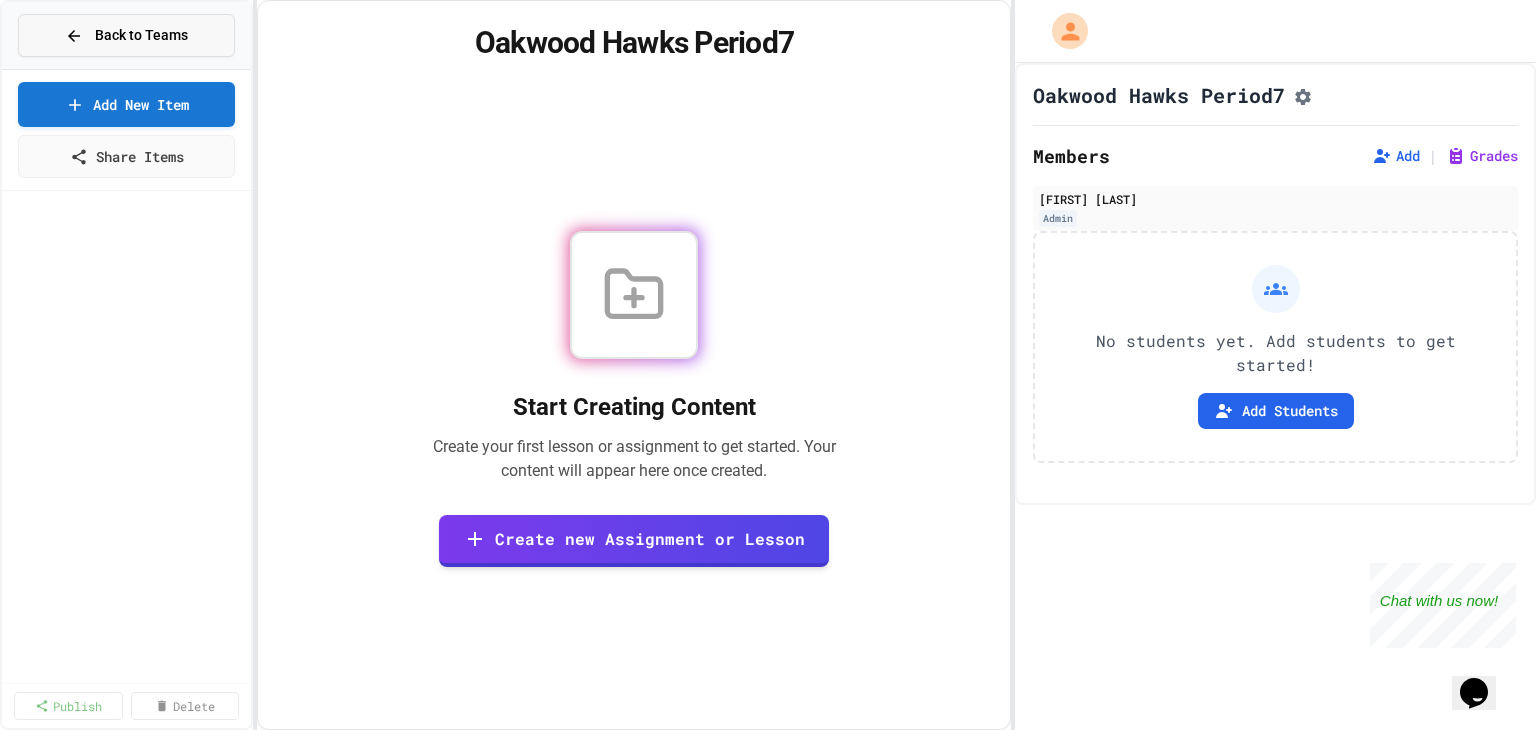 click 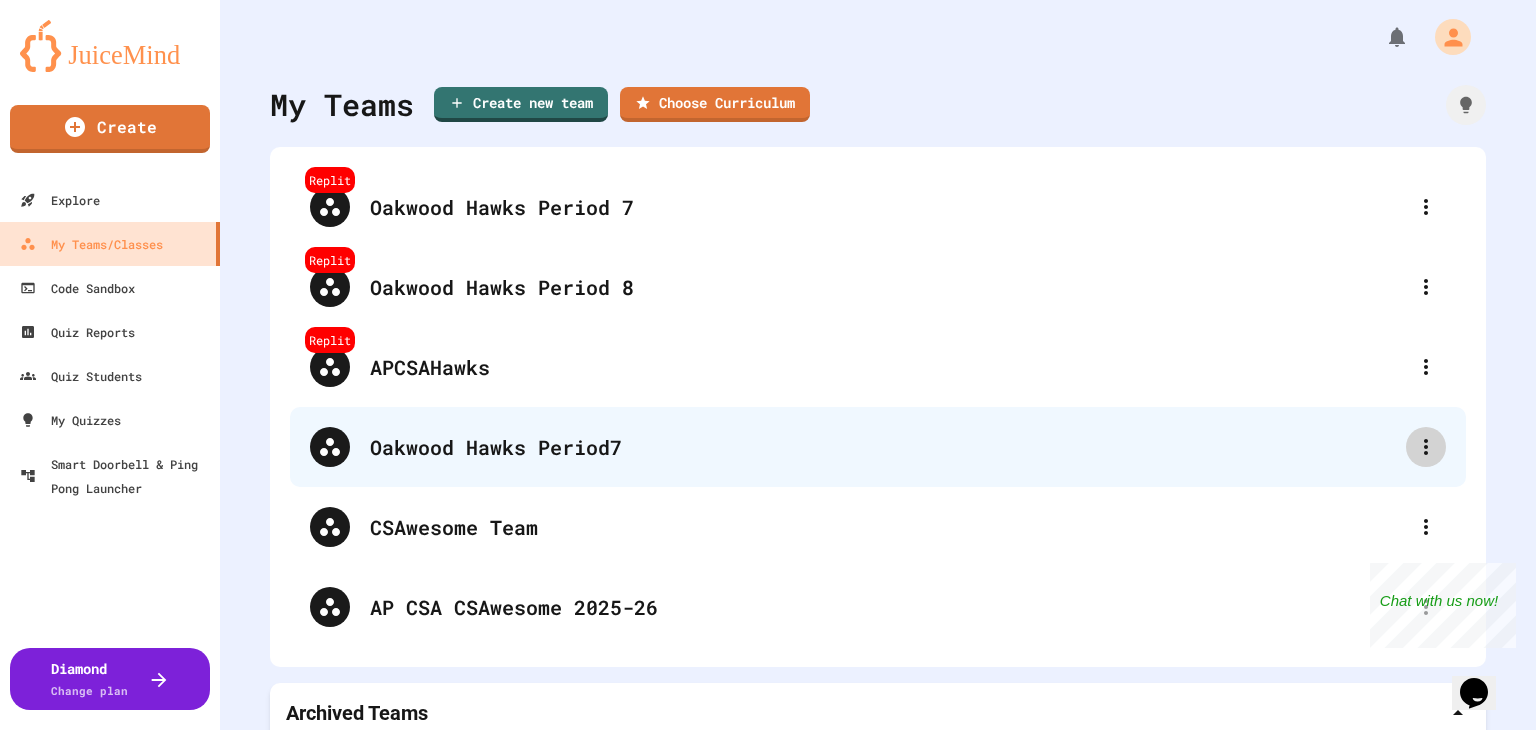 click 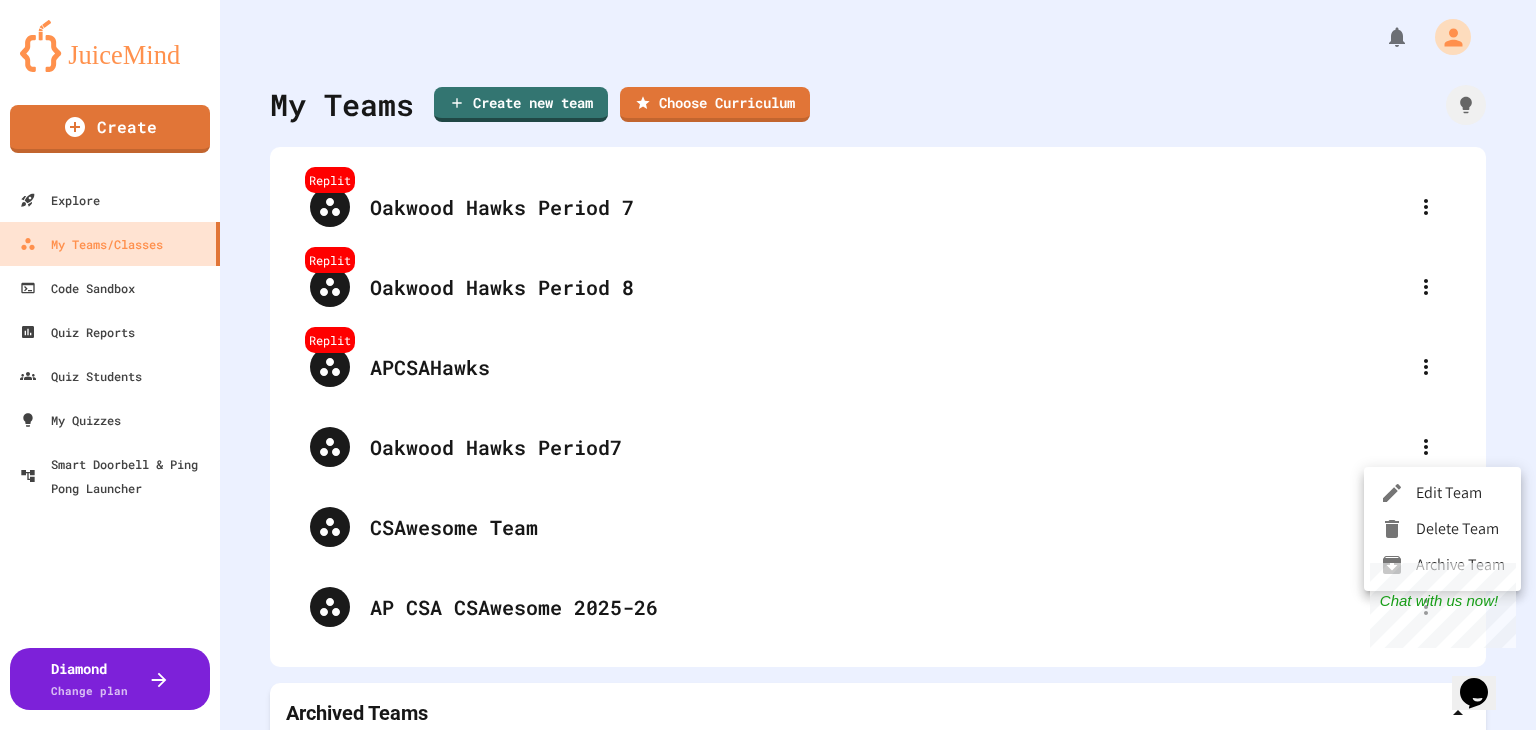 click on "Delete Team" at bounding box center [1442, 529] 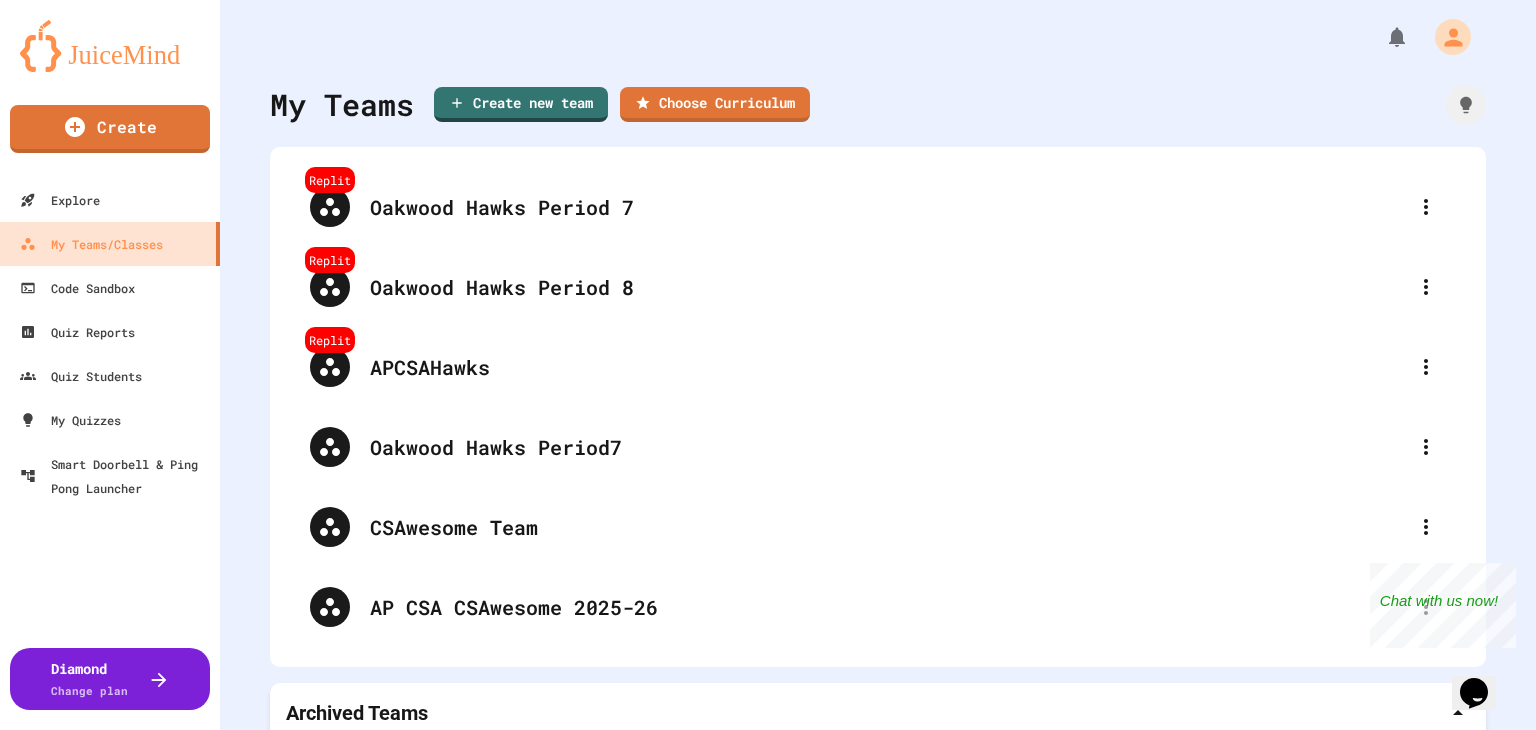 click on "Delete" at bounding box center [892, 1068] 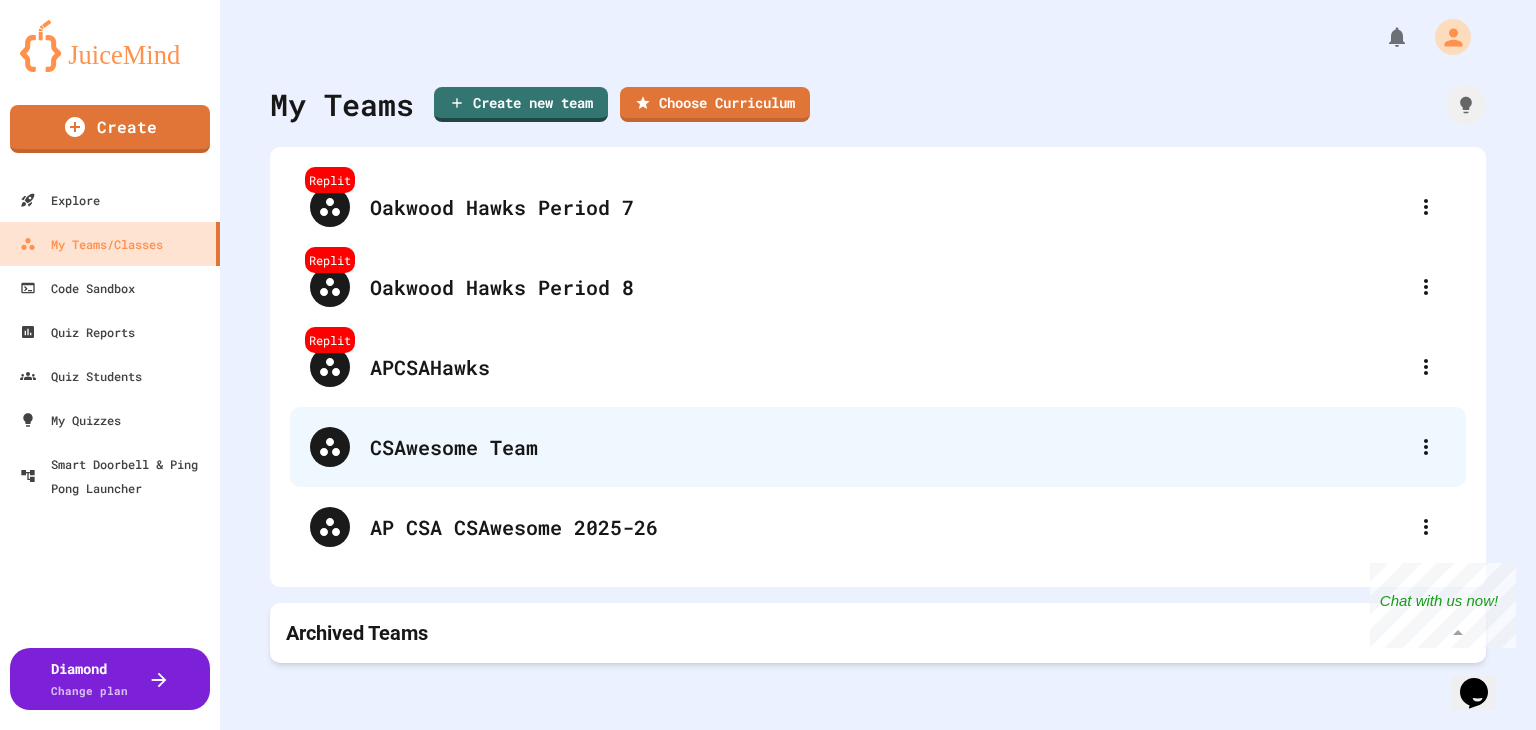 click on "CSAwesome Team" at bounding box center [888, 447] 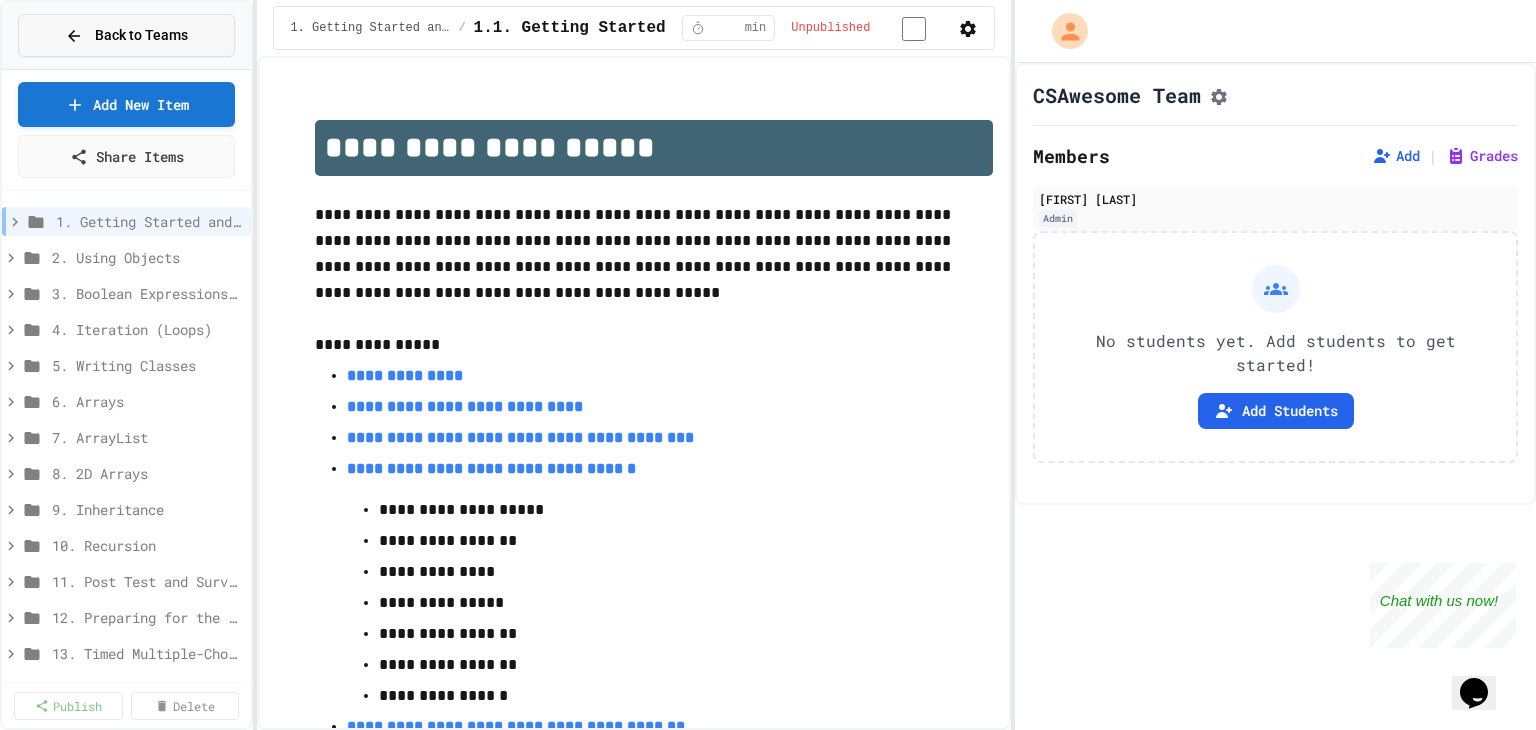 click 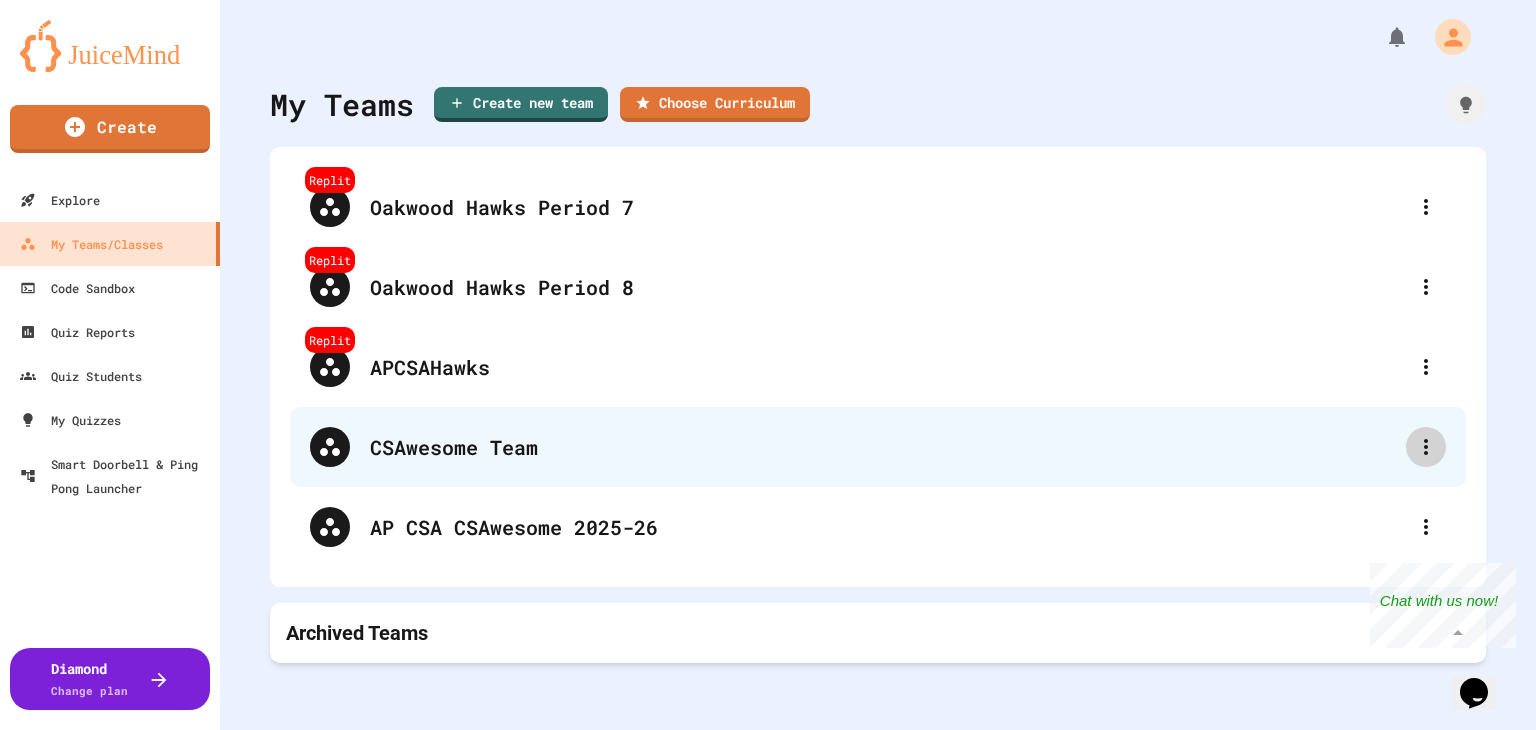 click 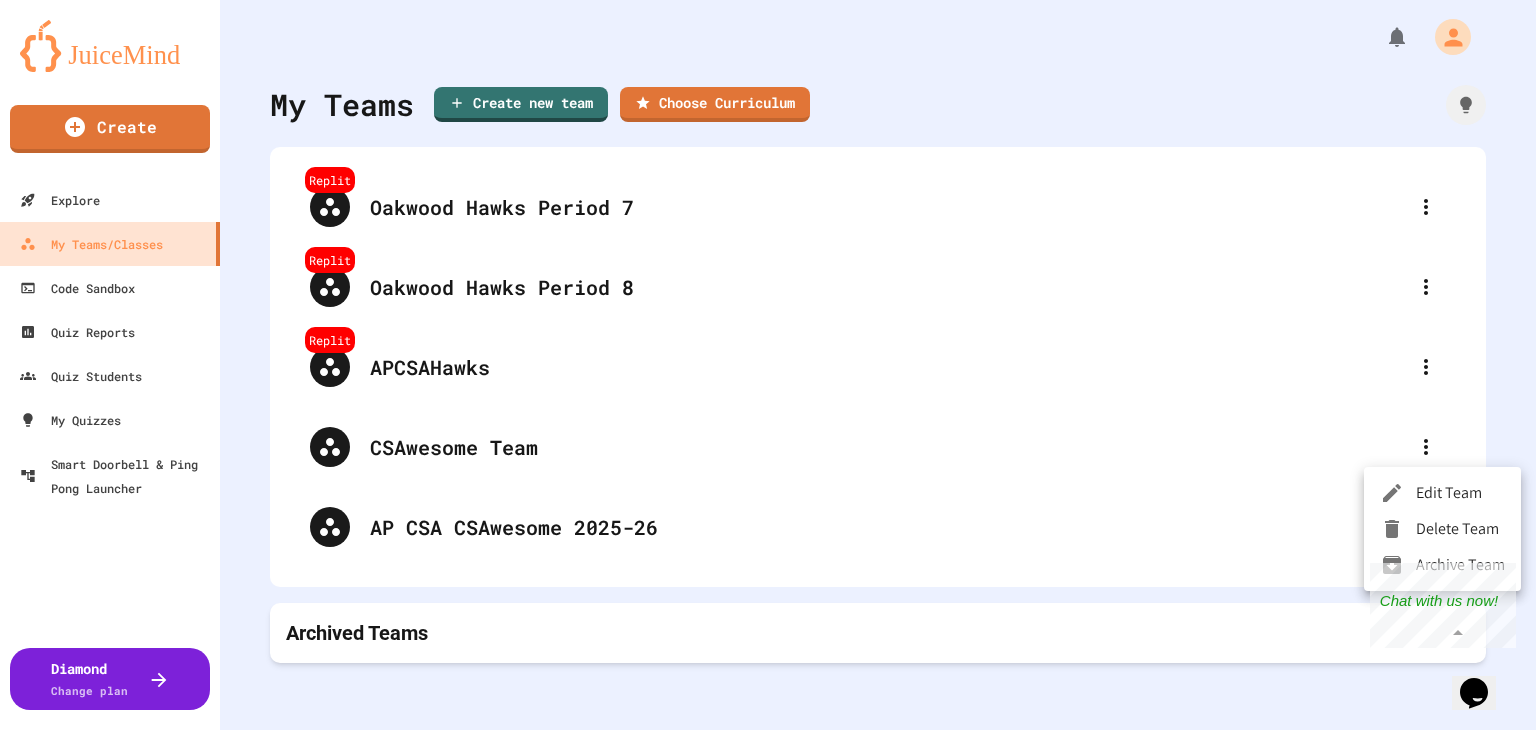 click on "Delete Team" at bounding box center (1442, 529) 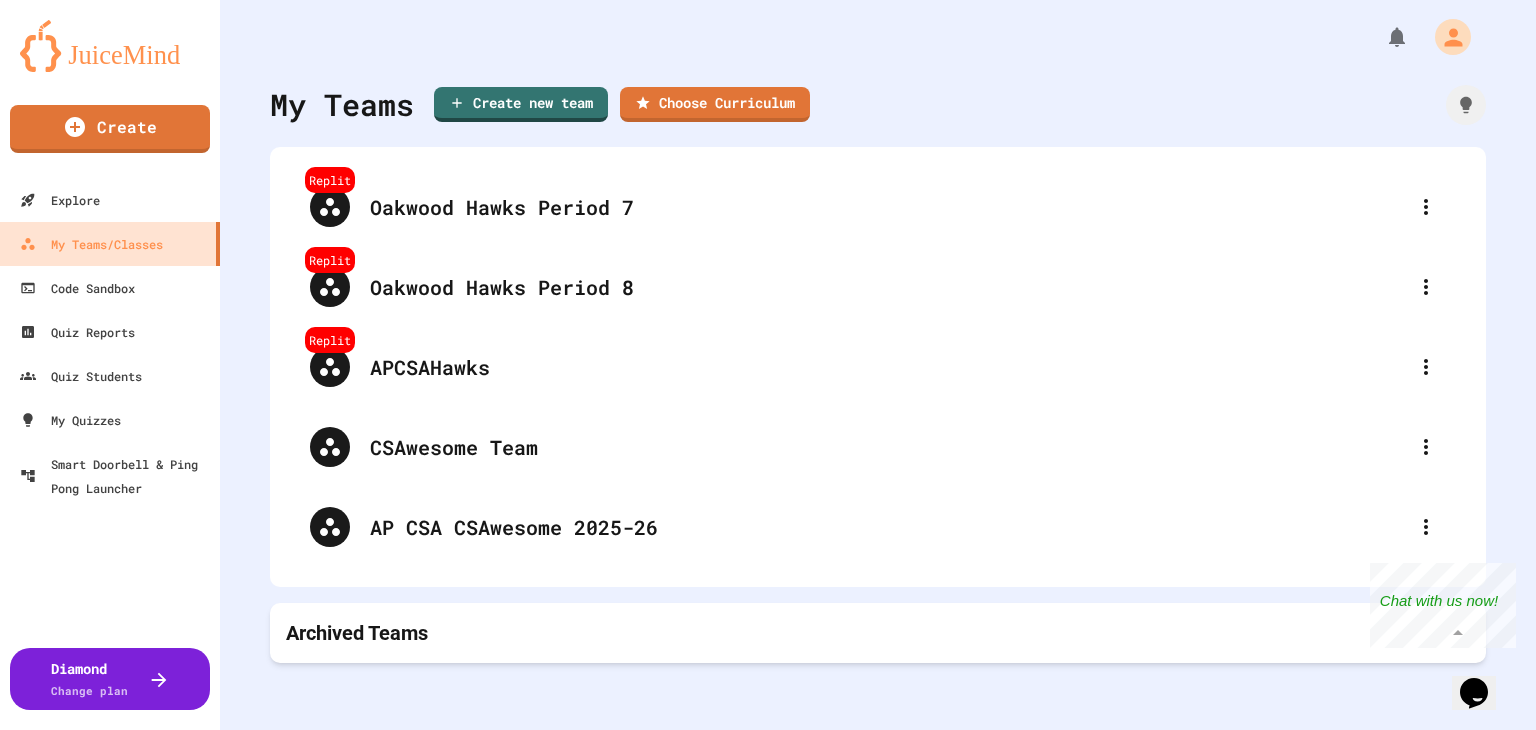 click on "Delete" at bounding box center [893, 1068] 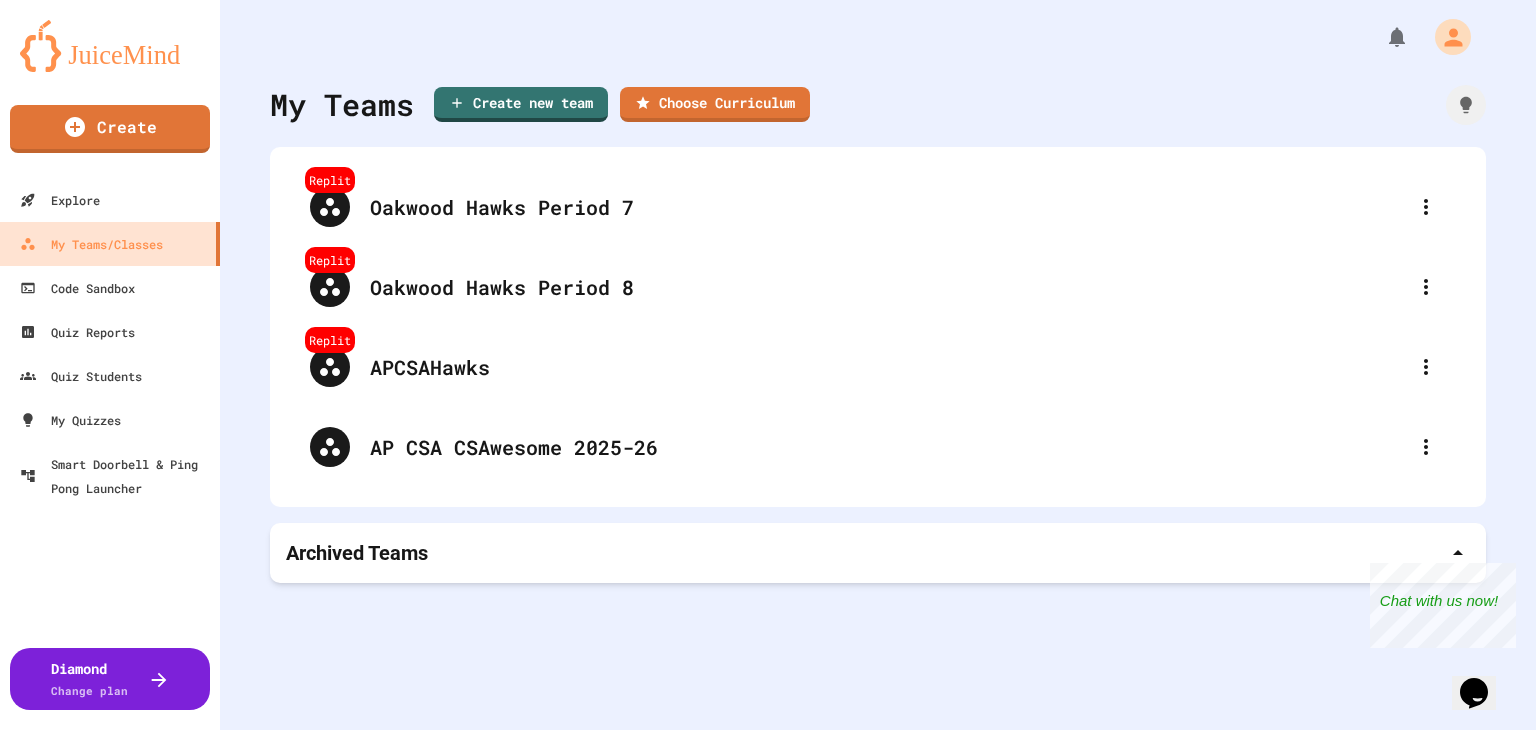 click on "Archived Teams" at bounding box center [357, 553] 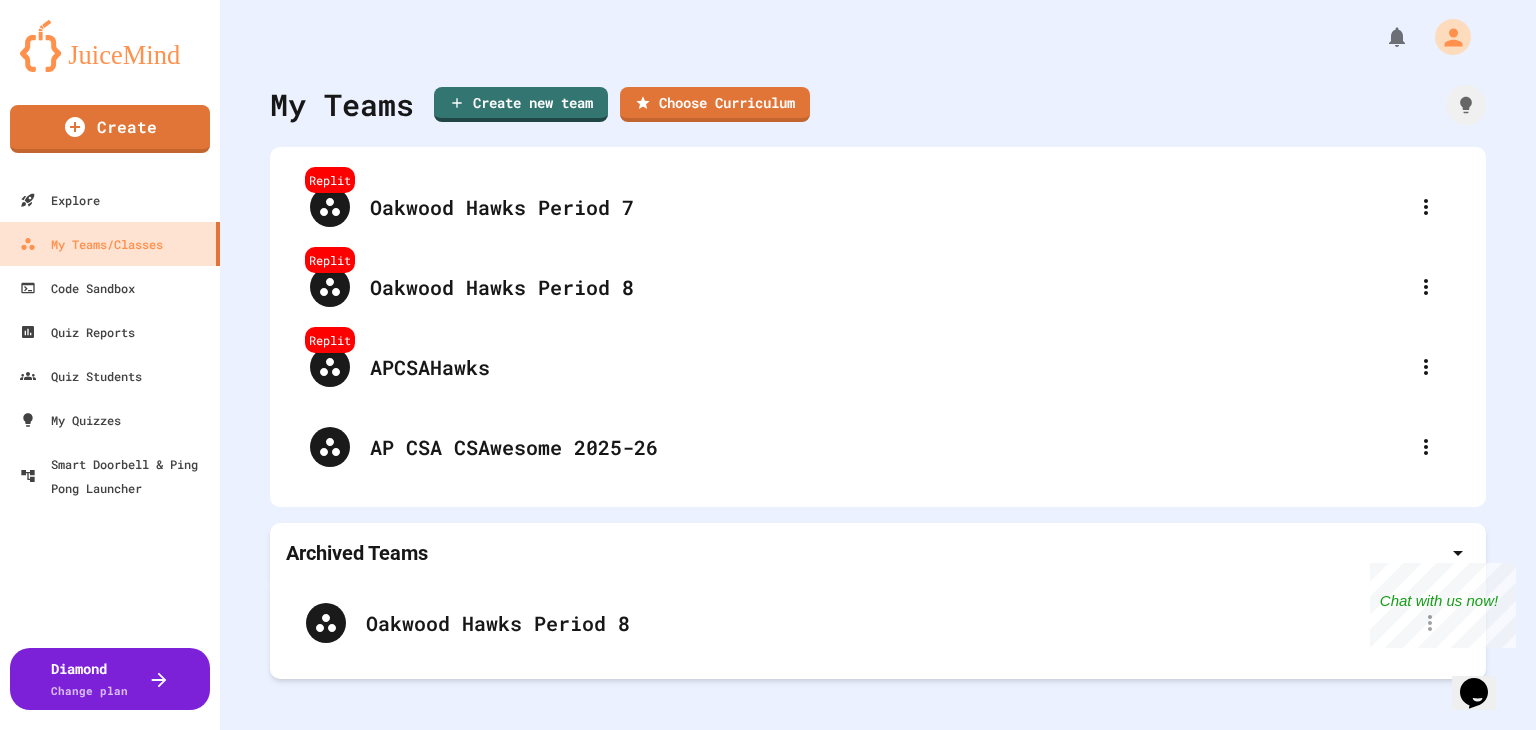 click on "Archived Teams" at bounding box center [357, 553] 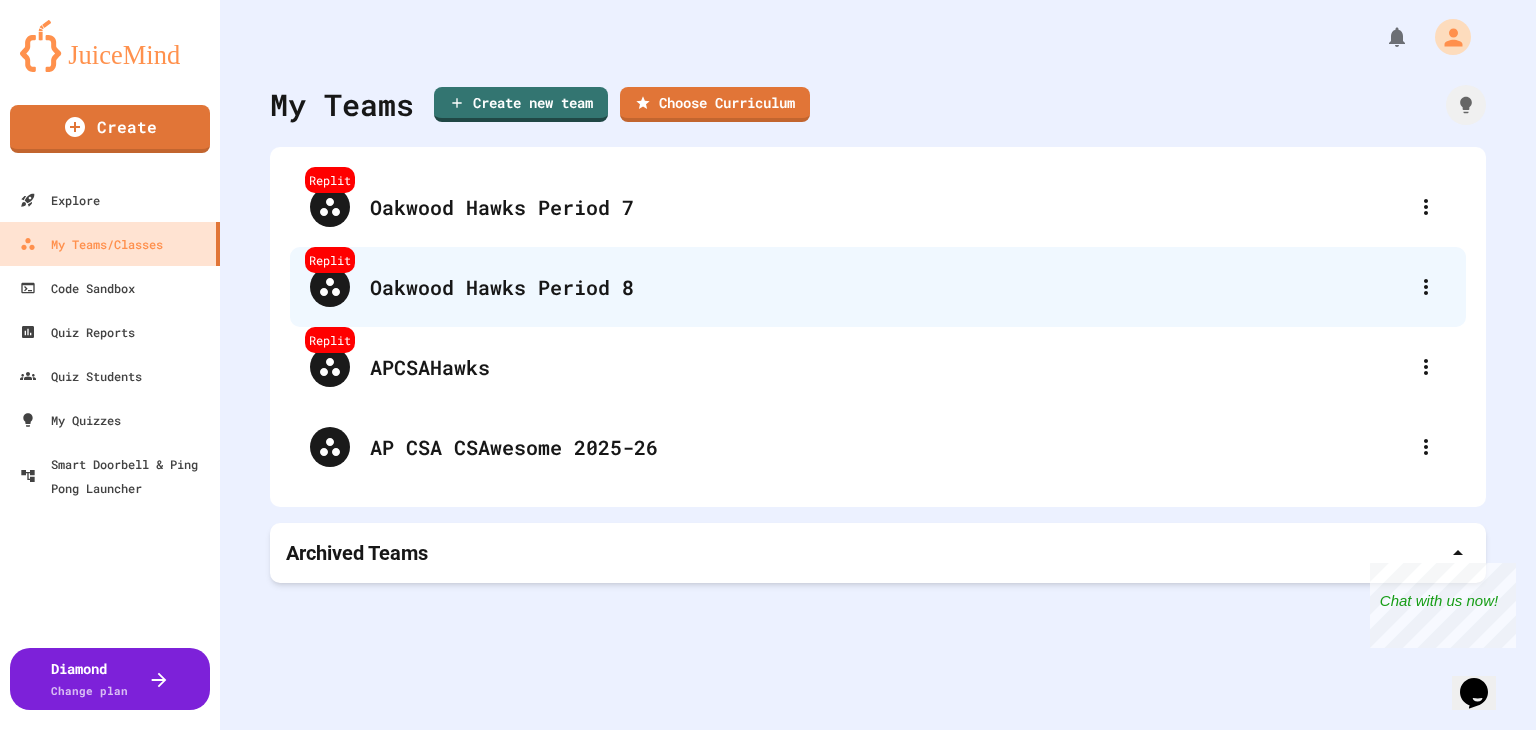 click on "Oakwood Hawks Period 8" at bounding box center [888, 287] 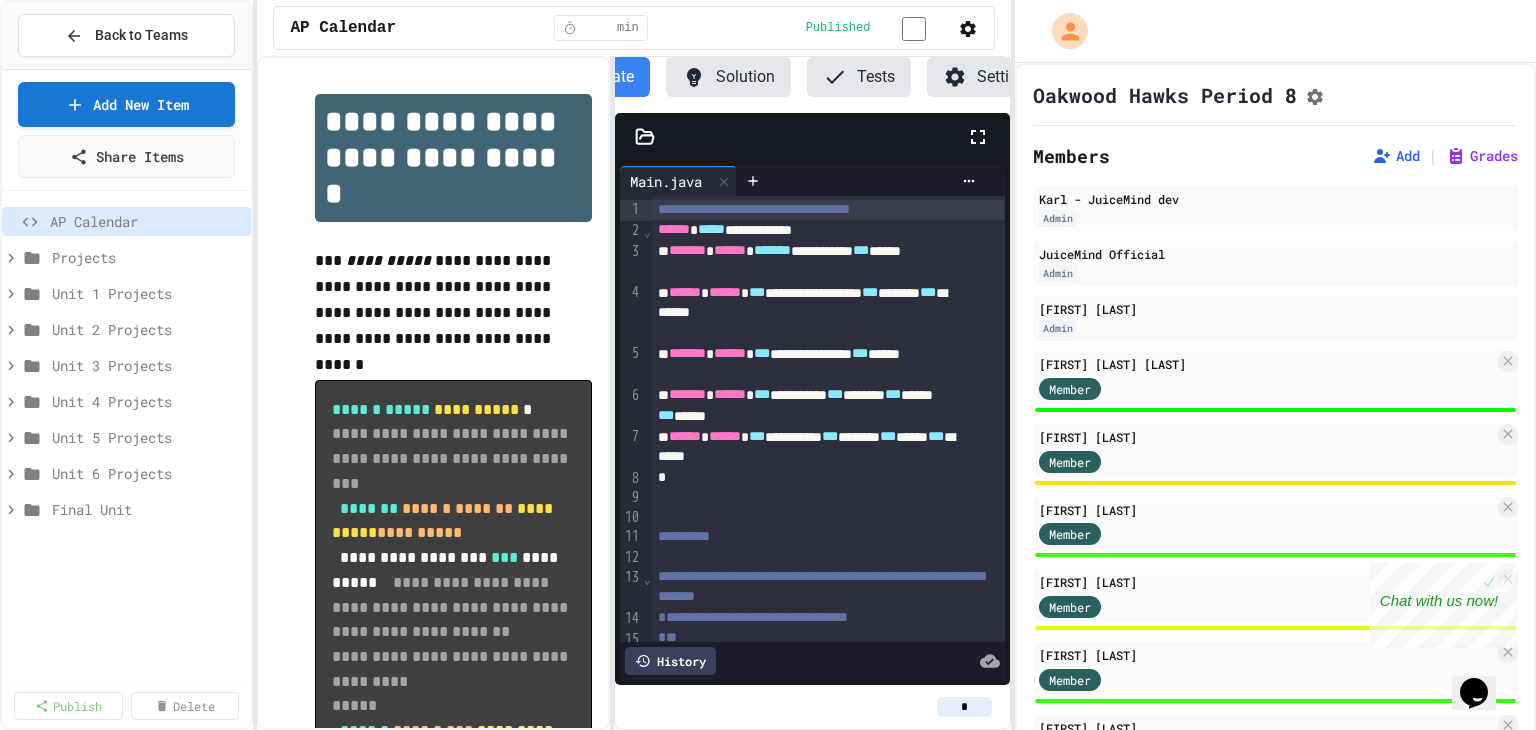 scroll, scrollTop: 0, scrollLeft: 104, axis: horizontal 